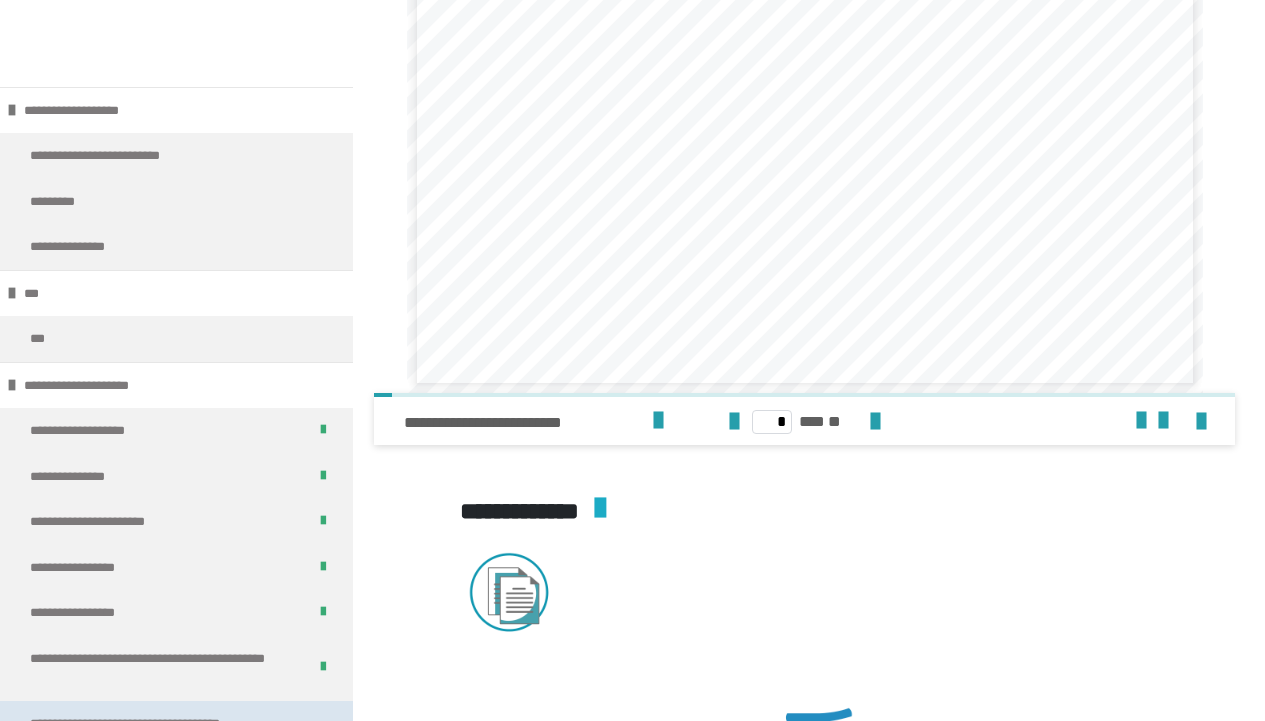 scroll, scrollTop: 2107, scrollLeft: 0, axis: vertical 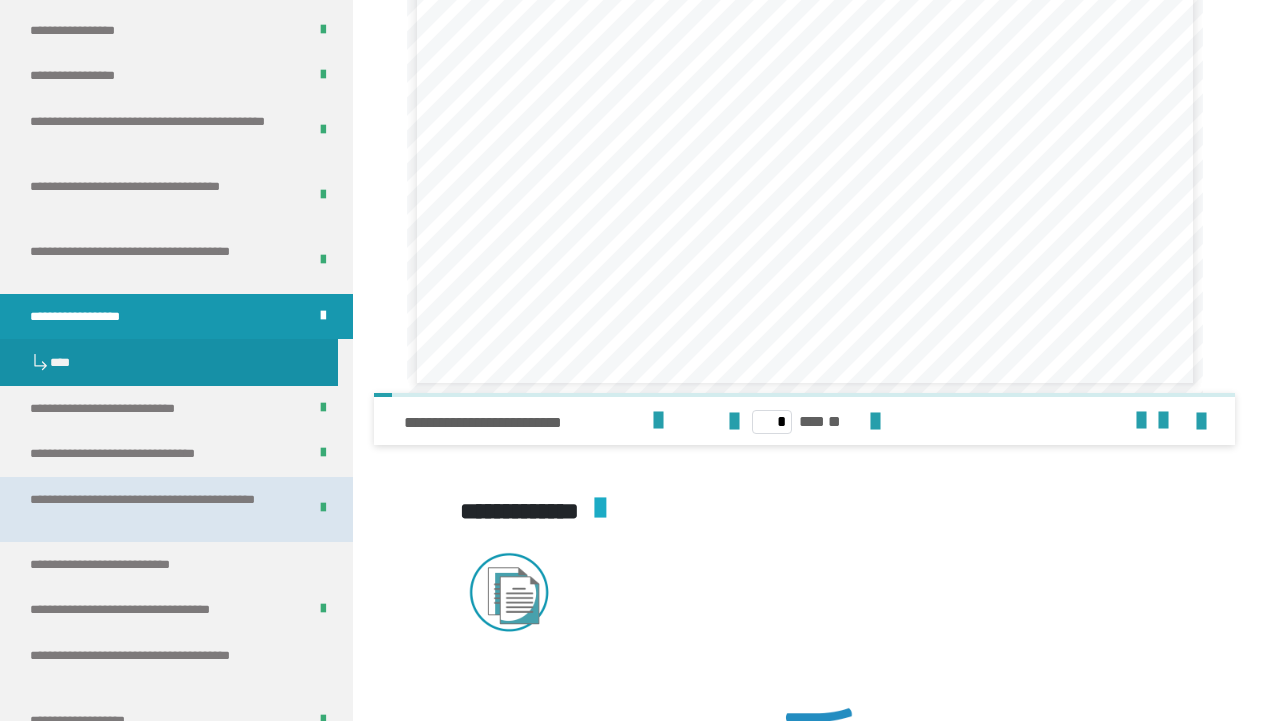 click on "**********" at bounding box center (153, 509) 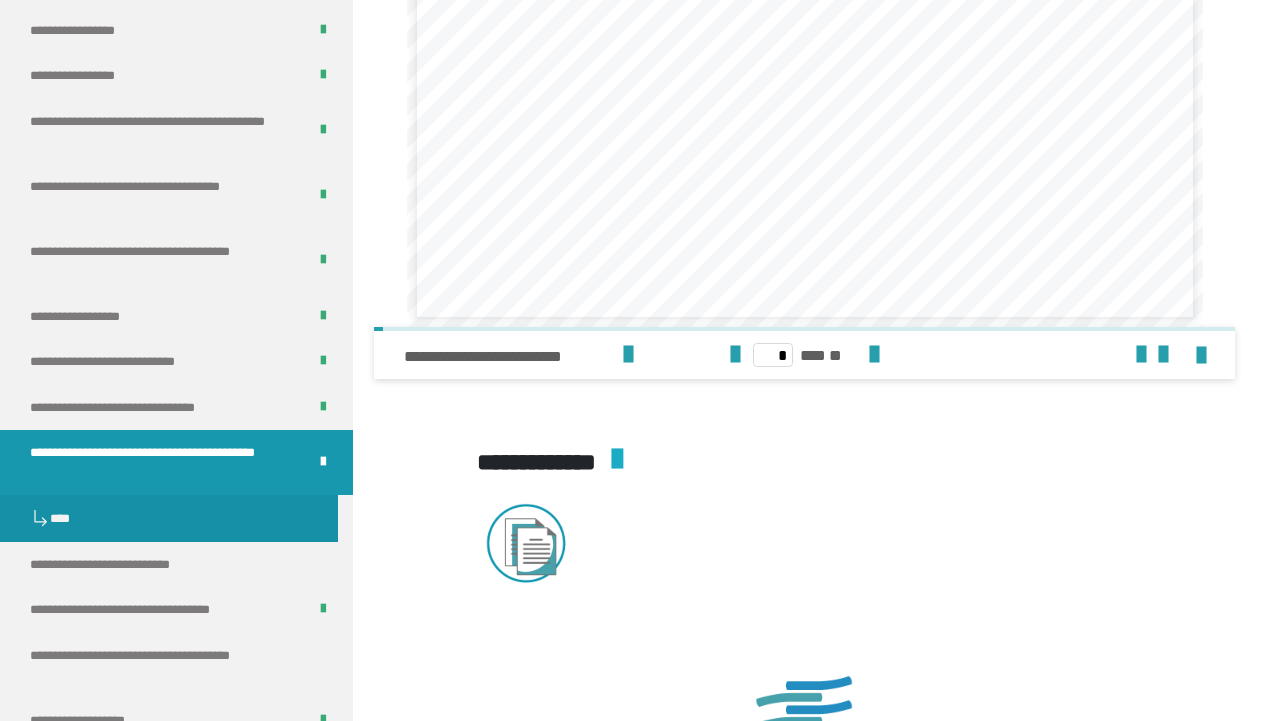 scroll, scrollTop: 8179, scrollLeft: 0, axis: vertical 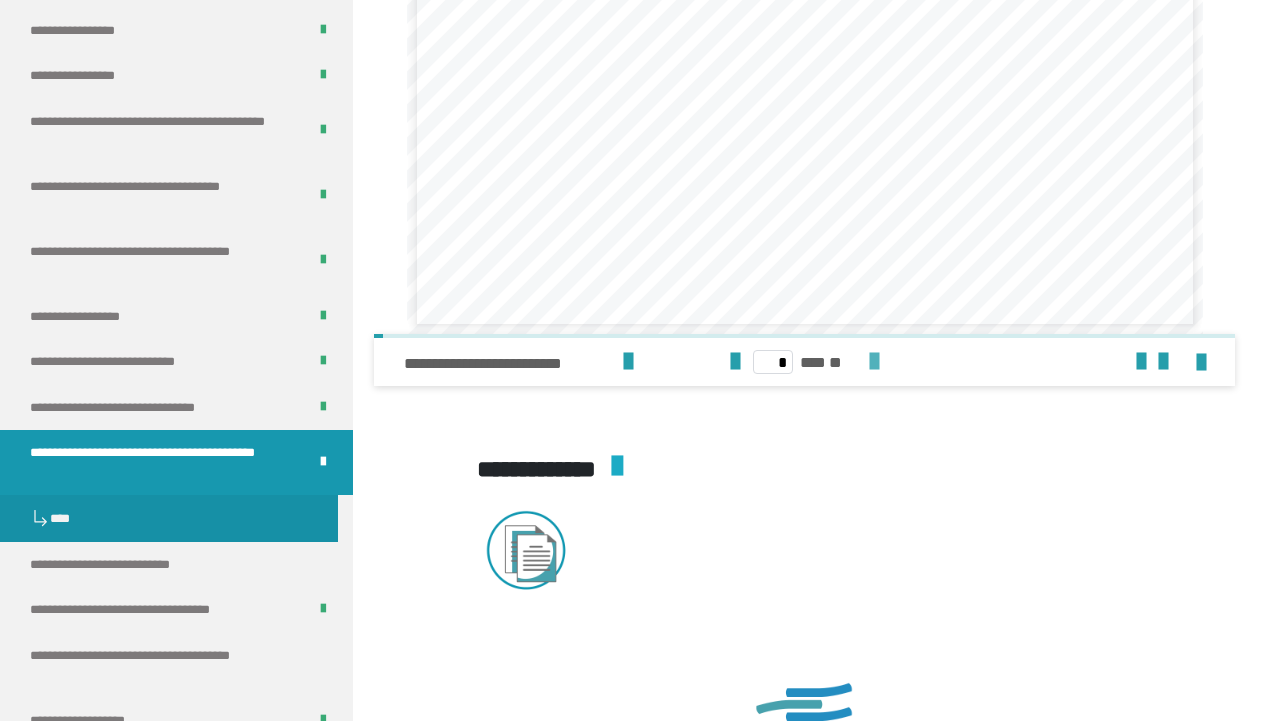 click at bounding box center (874, 362) 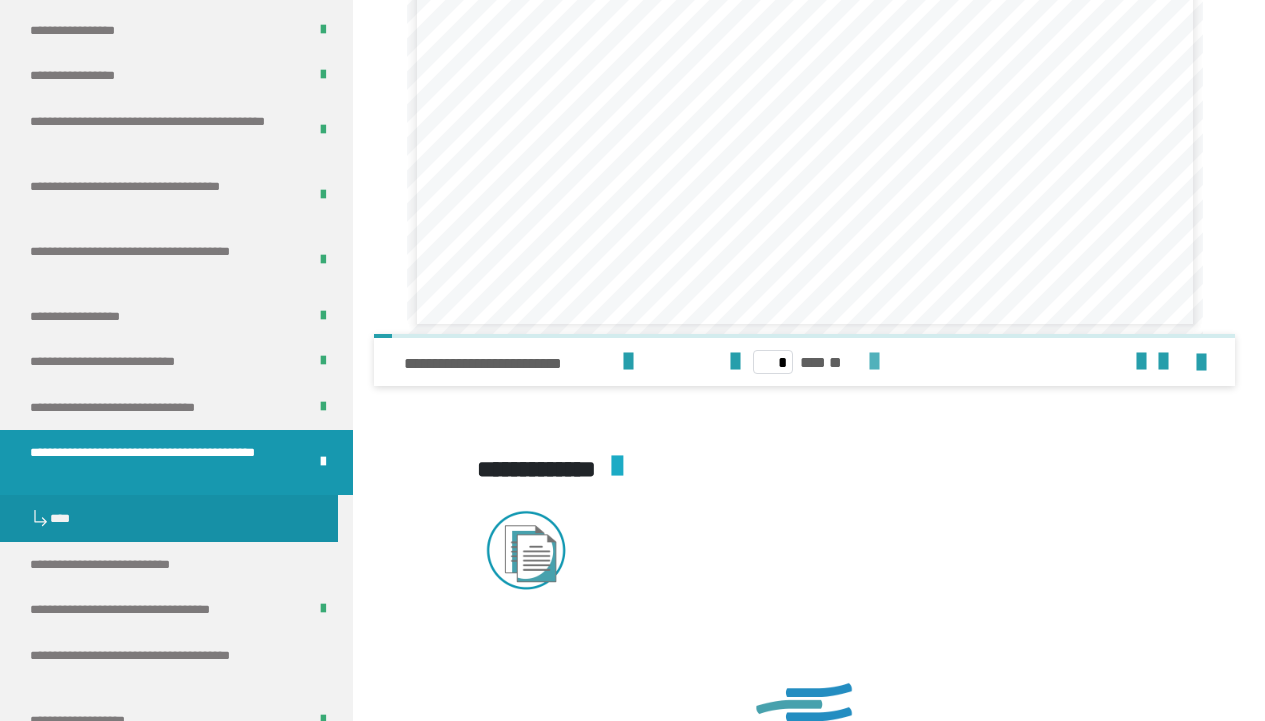 click at bounding box center [874, 362] 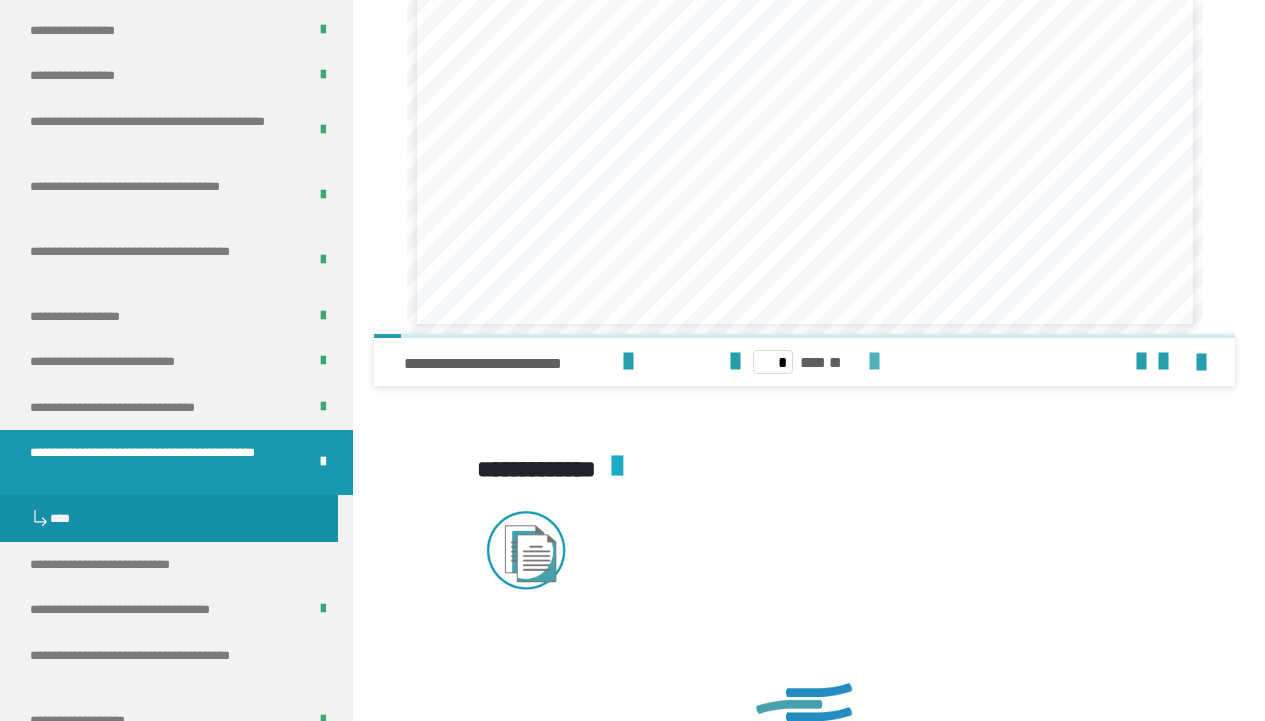 click at bounding box center (874, 362) 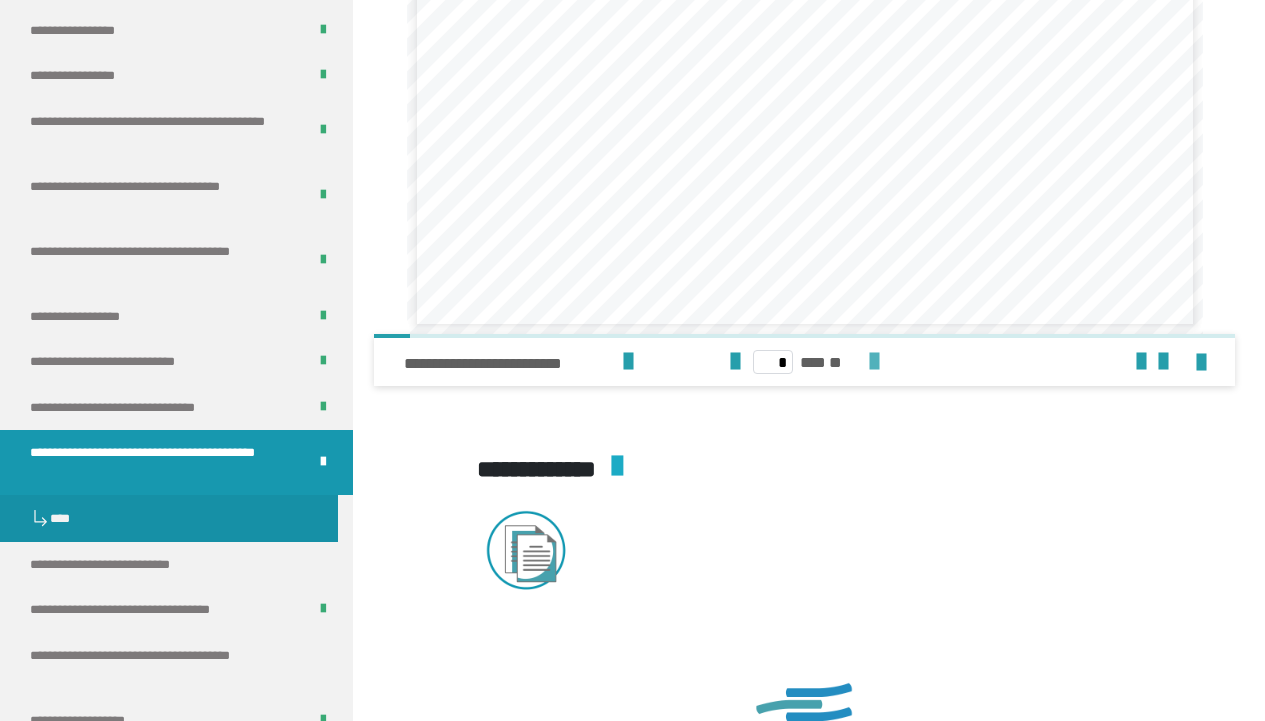 click at bounding box center (874, 362) 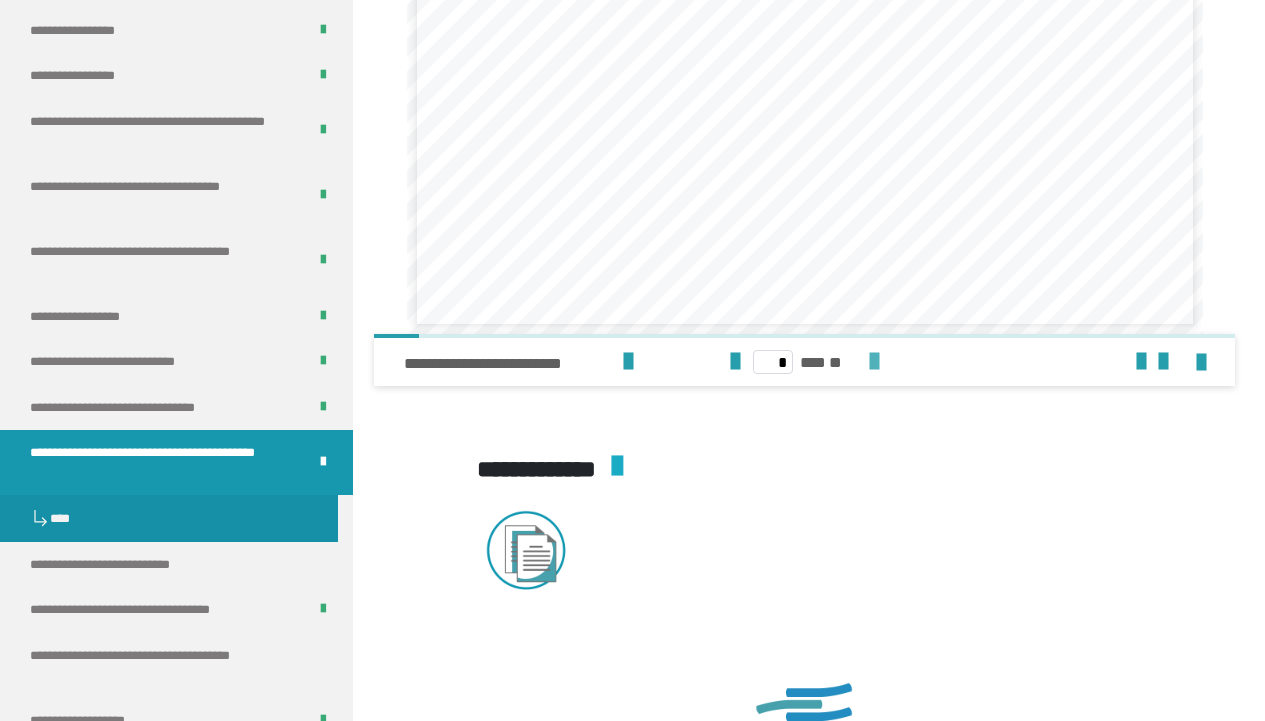 click at bounding box center (874, 362) 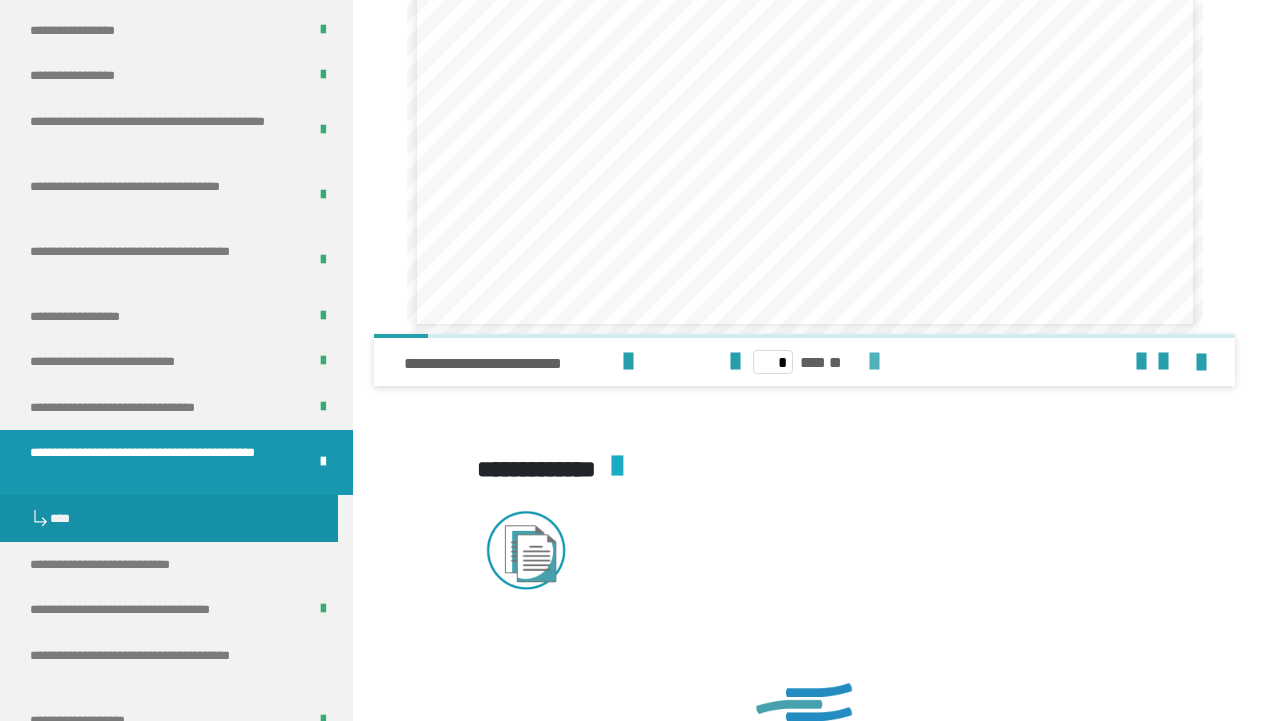 click at bounding box center [874, 362] 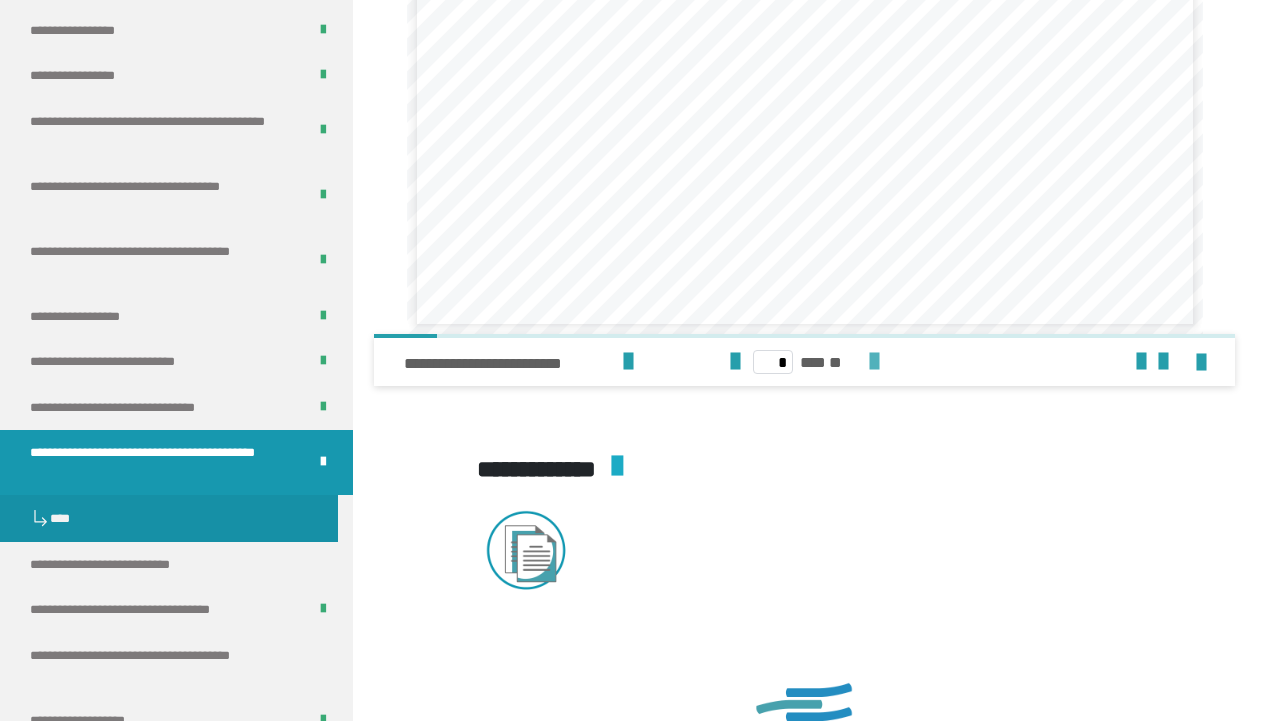 click at bounding box center (874, 362) 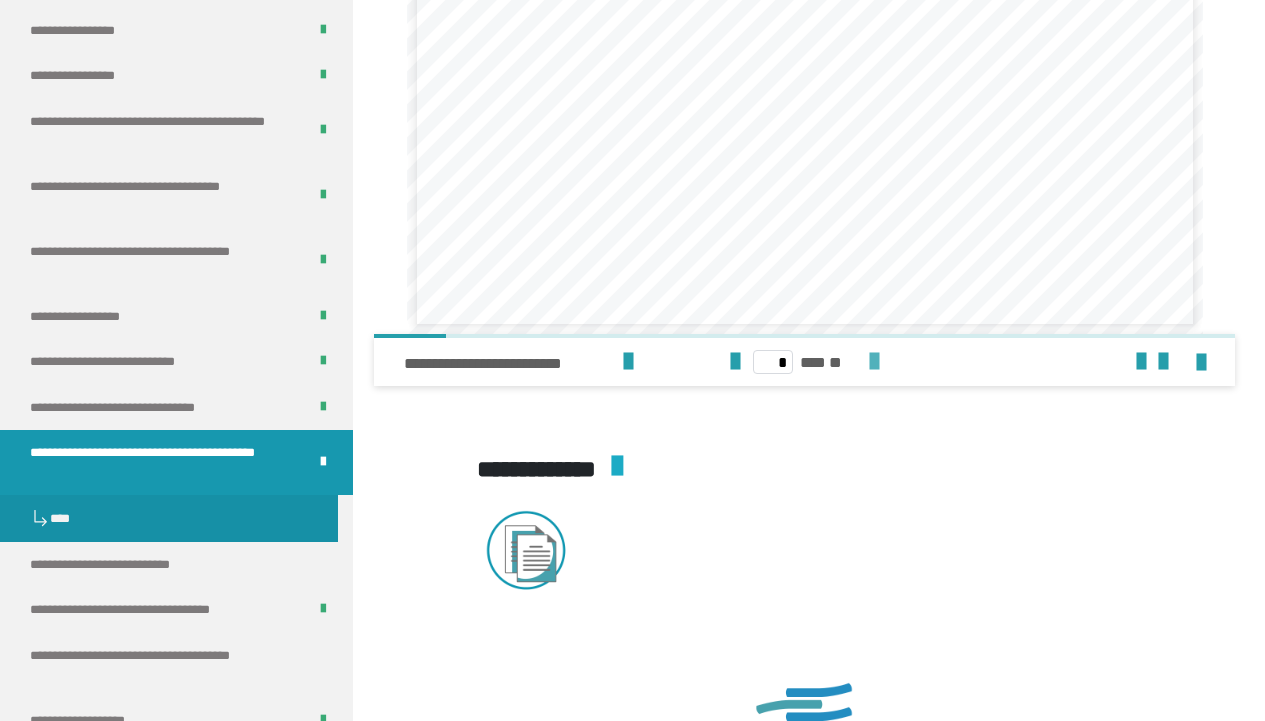 click at bounding box center [874, 362] 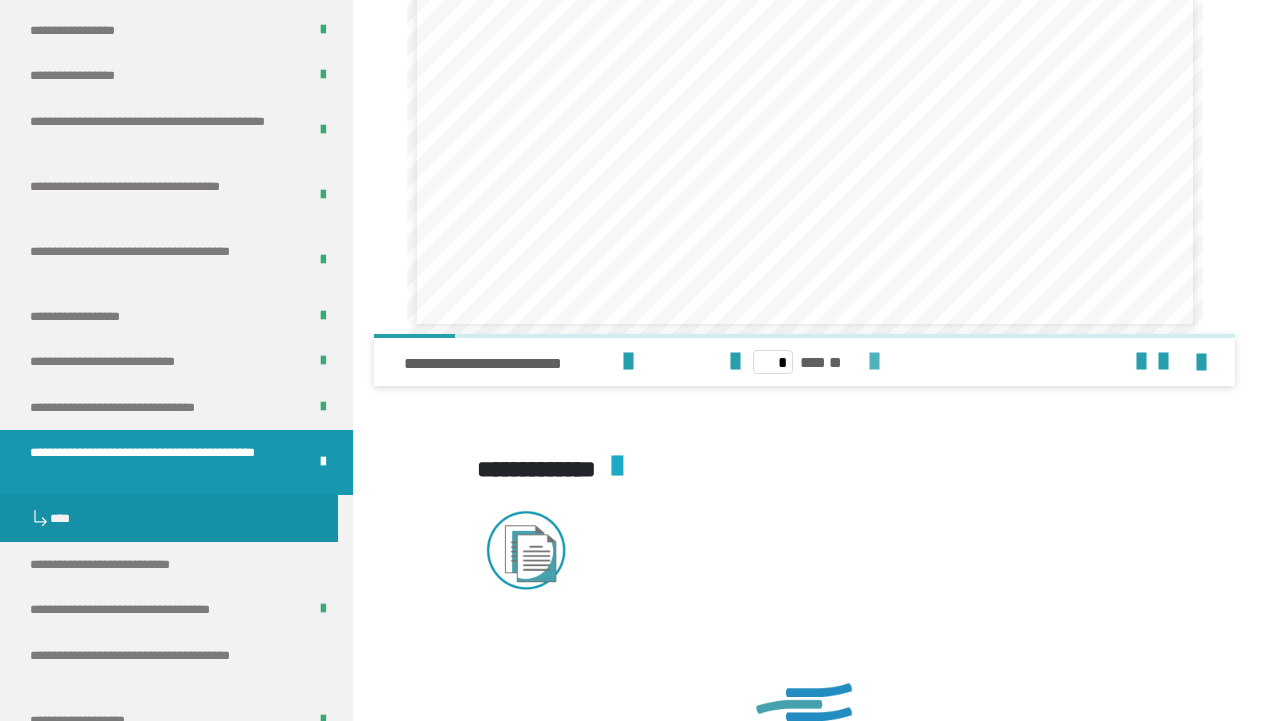 click at bounding box center (874, 362) 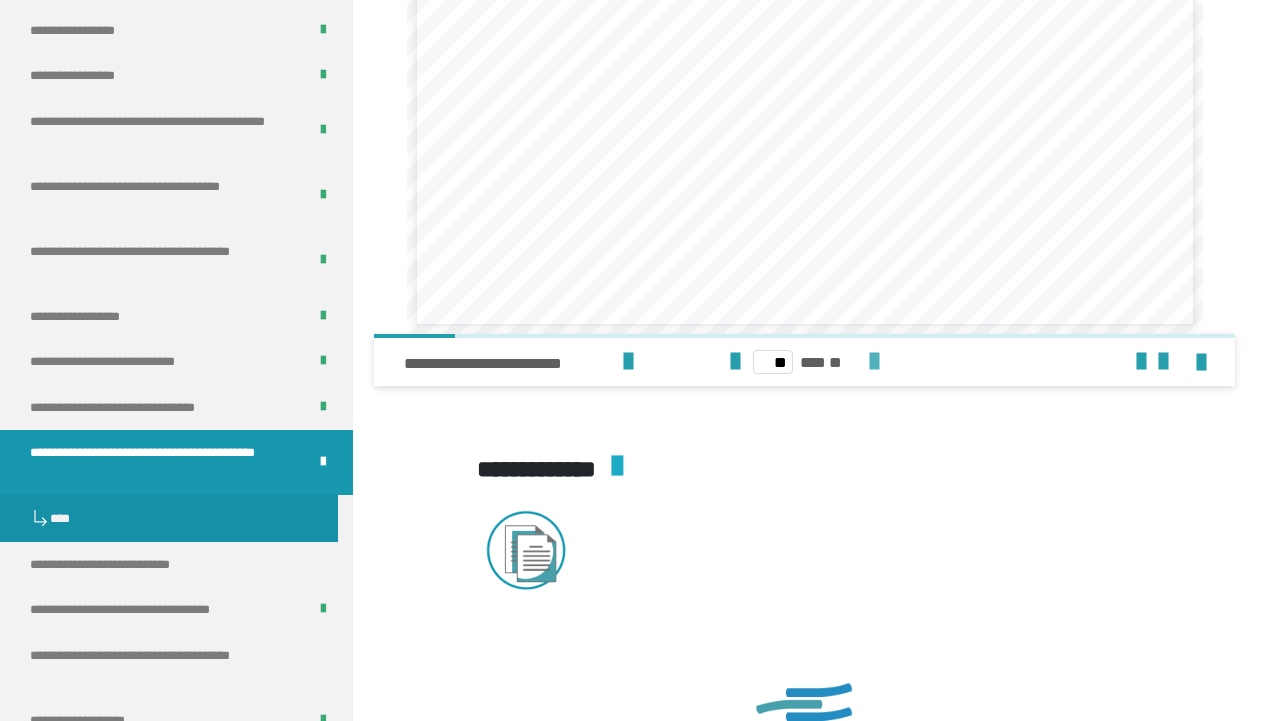 click at bounding box center (874, 362) 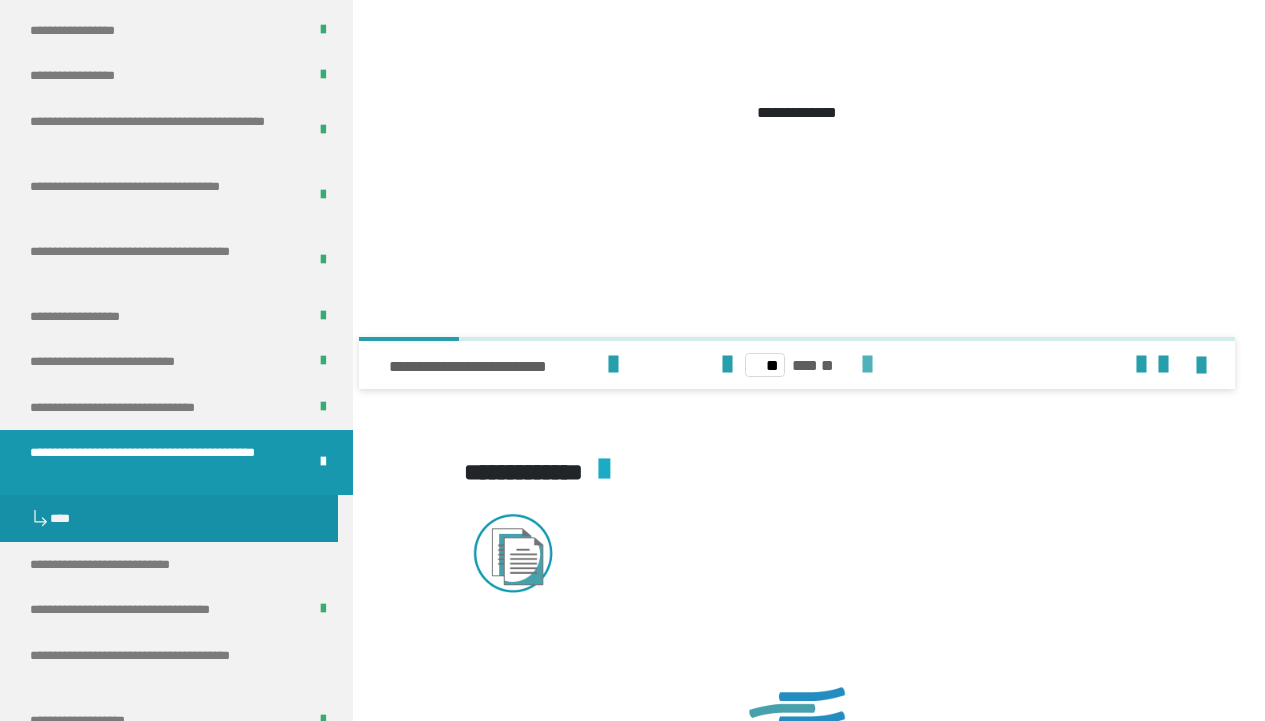 scroll, scrollTop: 8236, scrollLeft: 0, axis: vertical 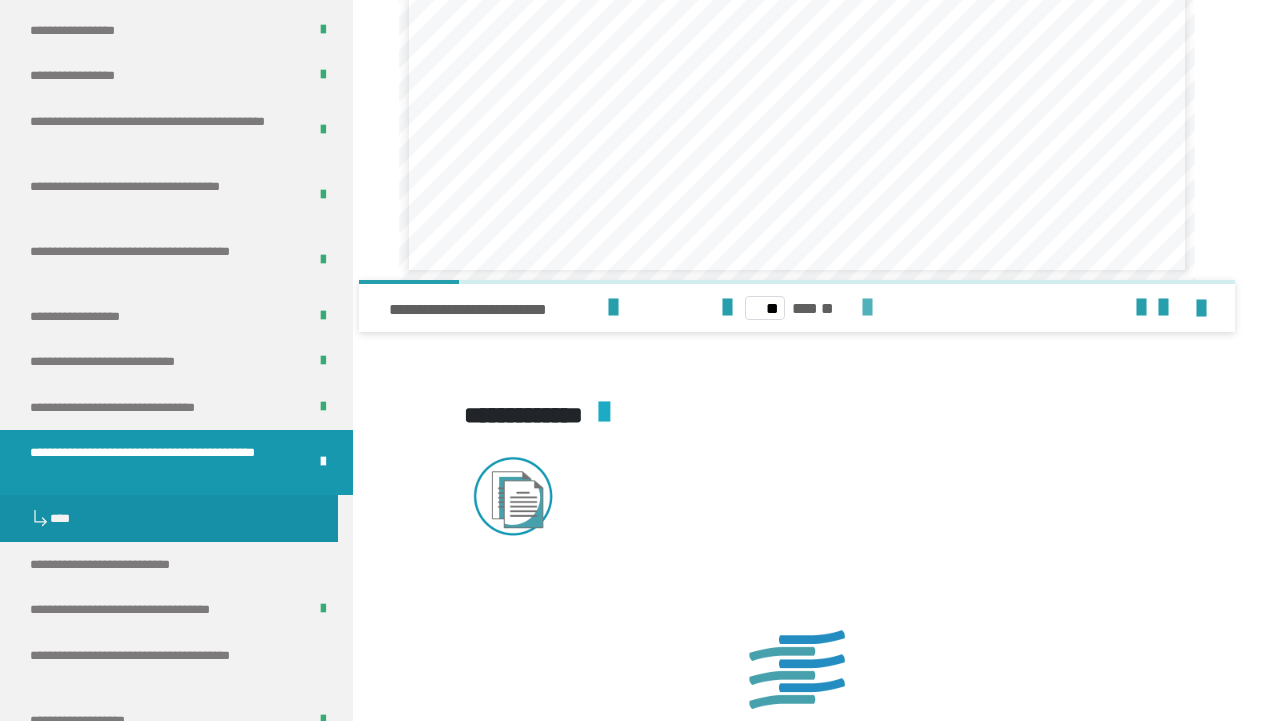 click at bounding box center (867, 308) 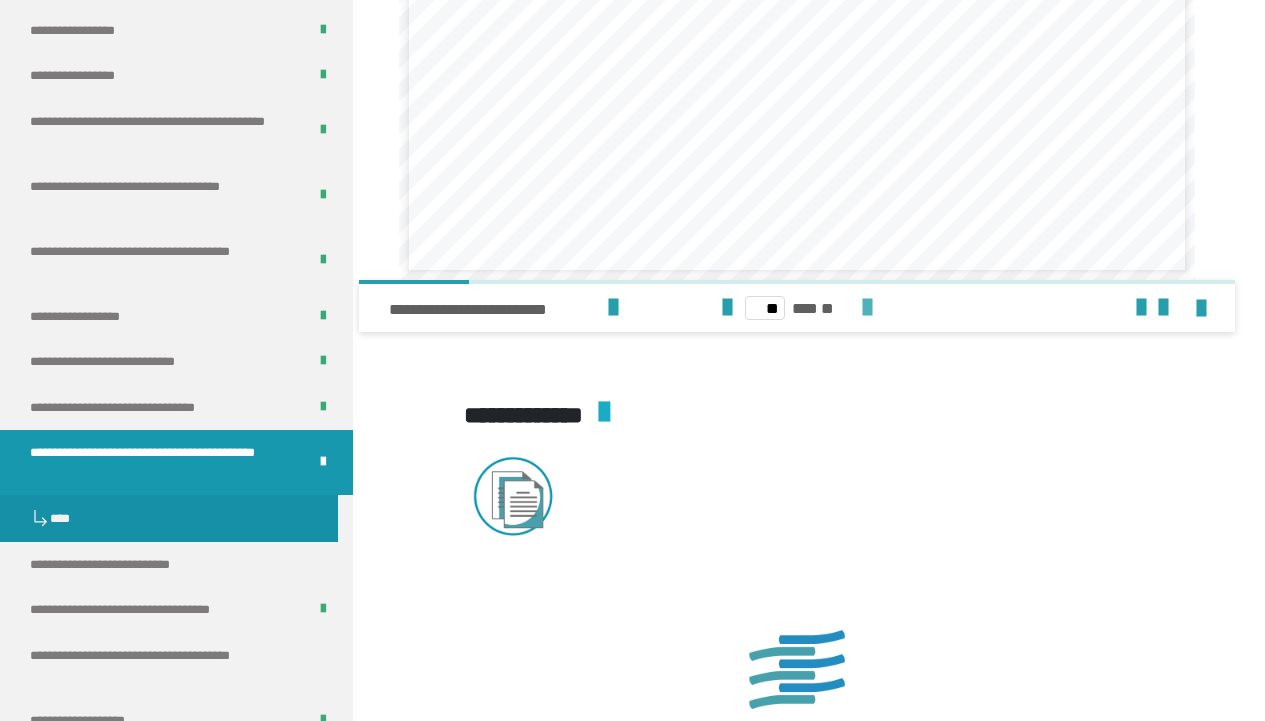 click at bounding box center (867, 308) 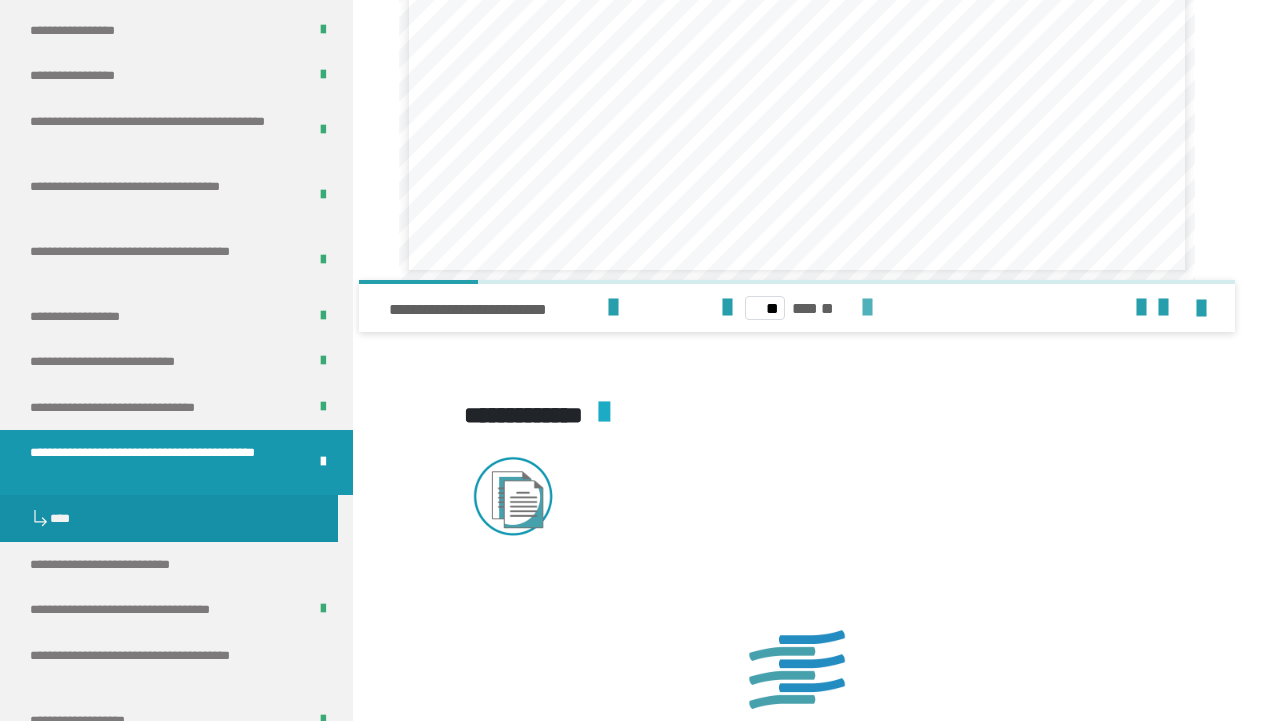 click at bounding box center (867, 308) 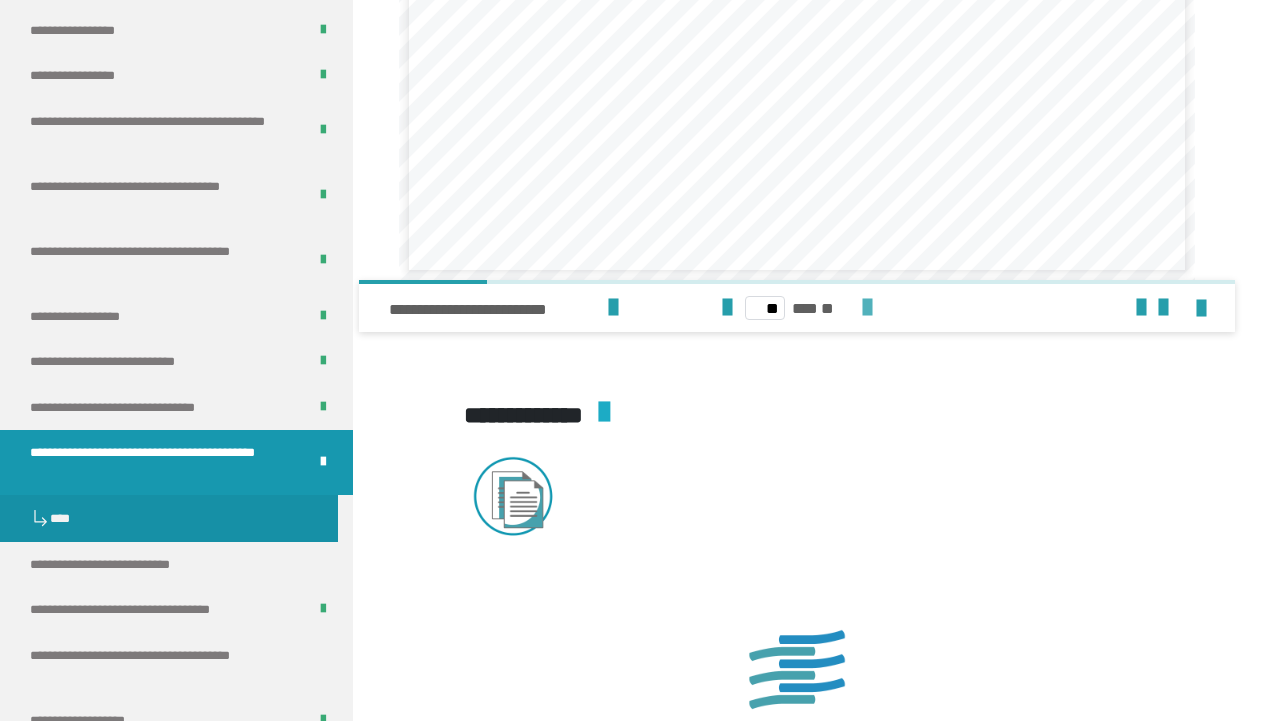 click at bounding box center (867, 308) 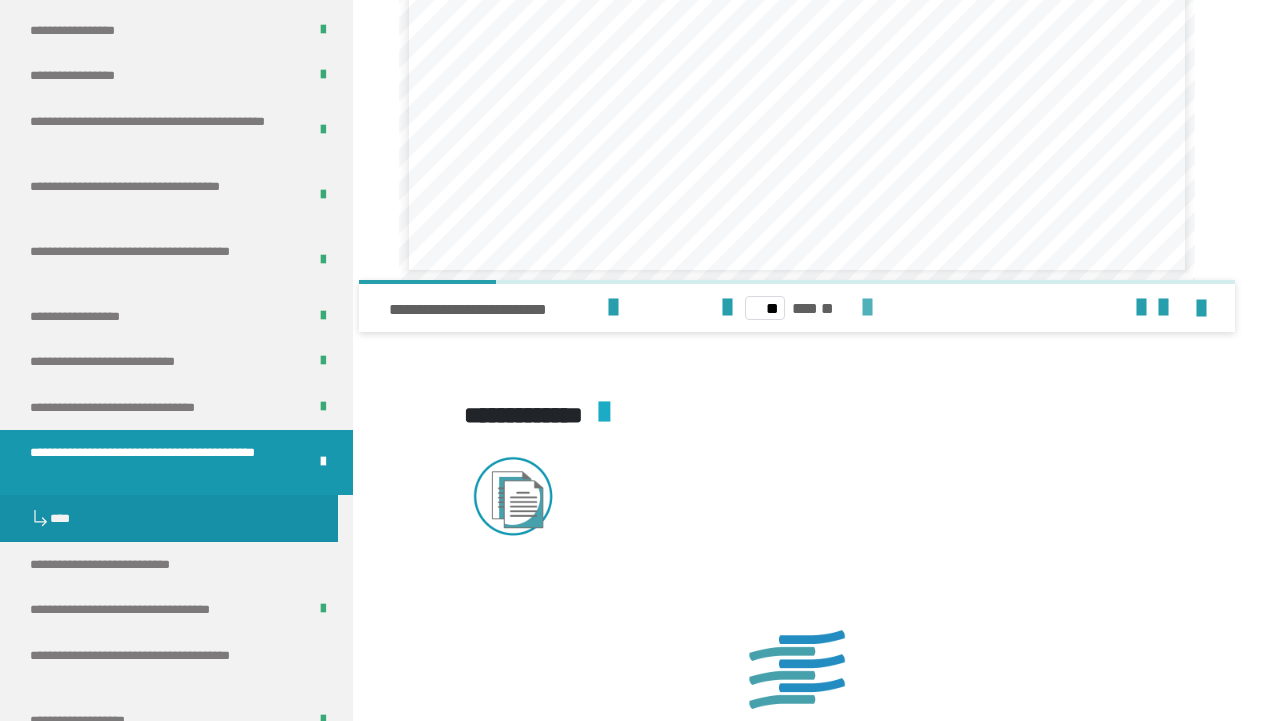 click at bounding box center (867, 308) 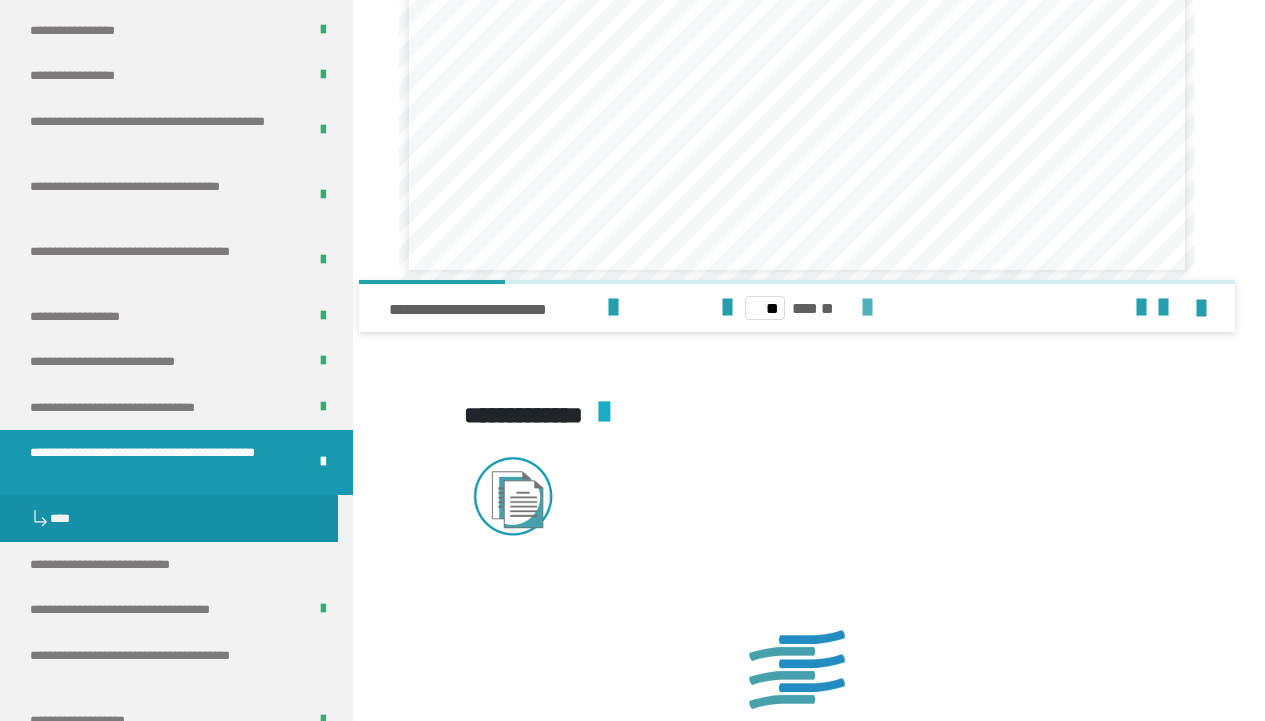 click at bounding box center [867, 308] 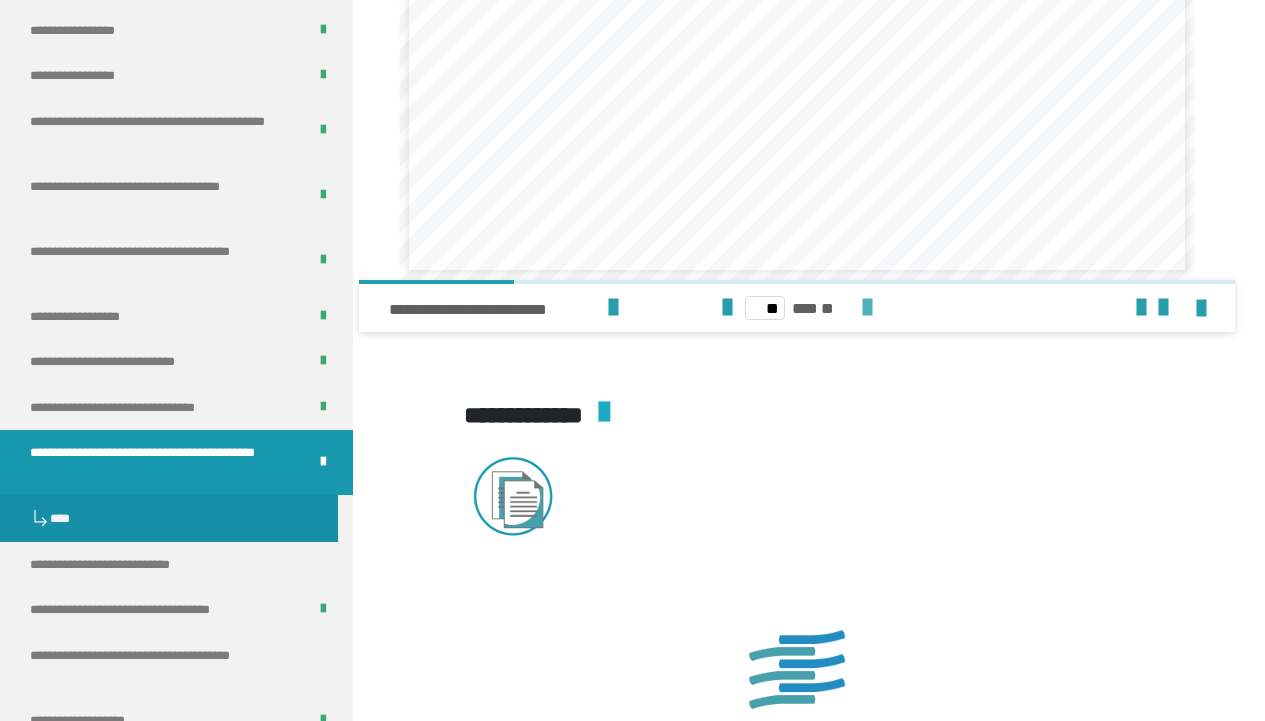 click at bounding box center [867, 308] 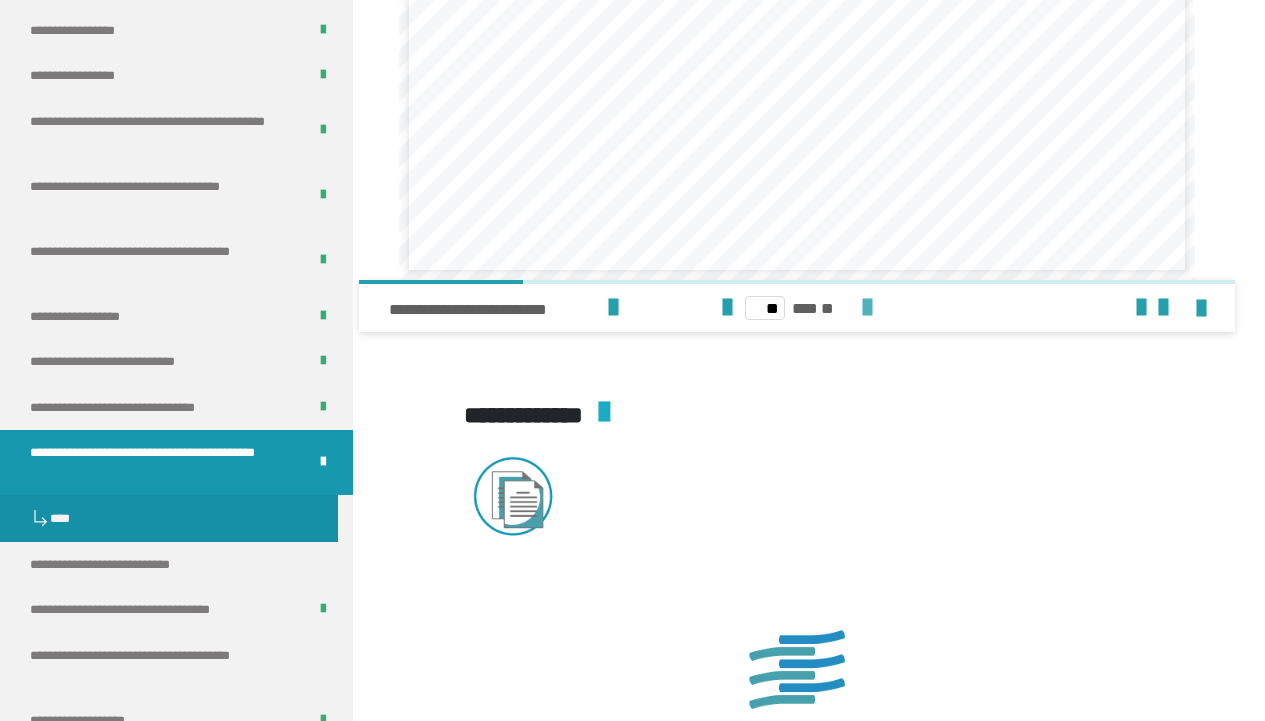 click at bounding box center [867, 308] 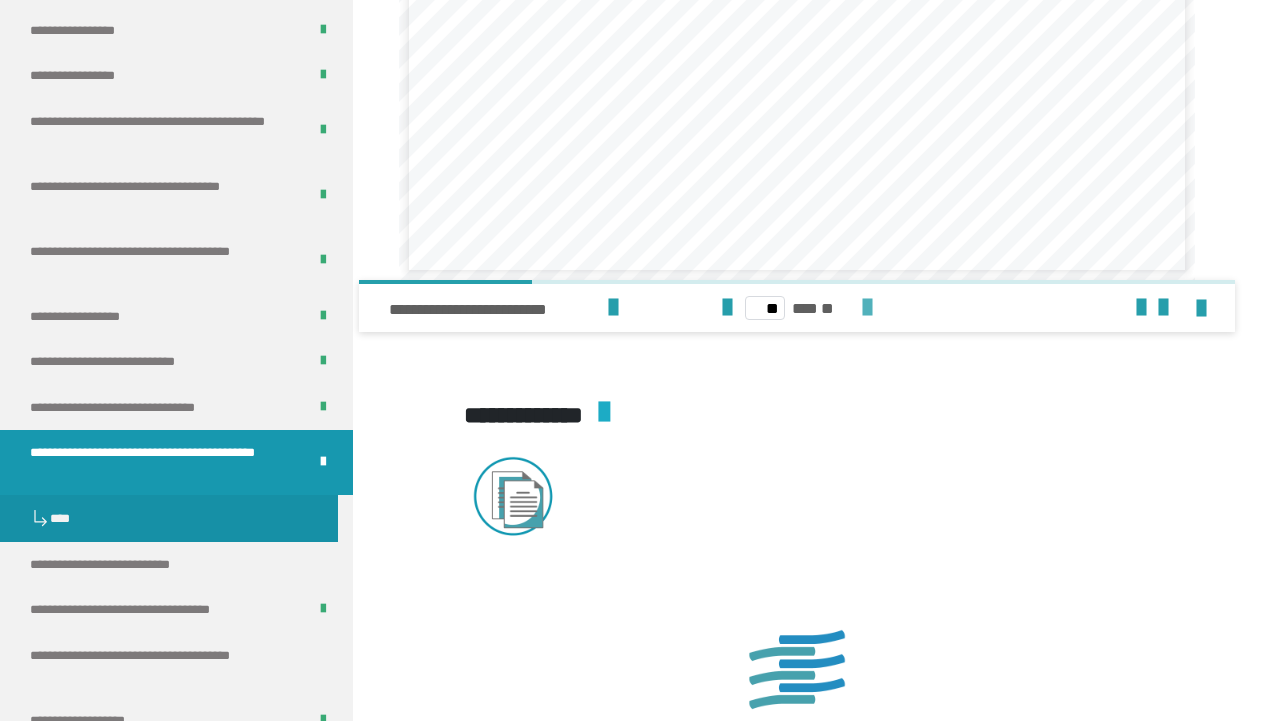 click at bounding box center (867, 308) 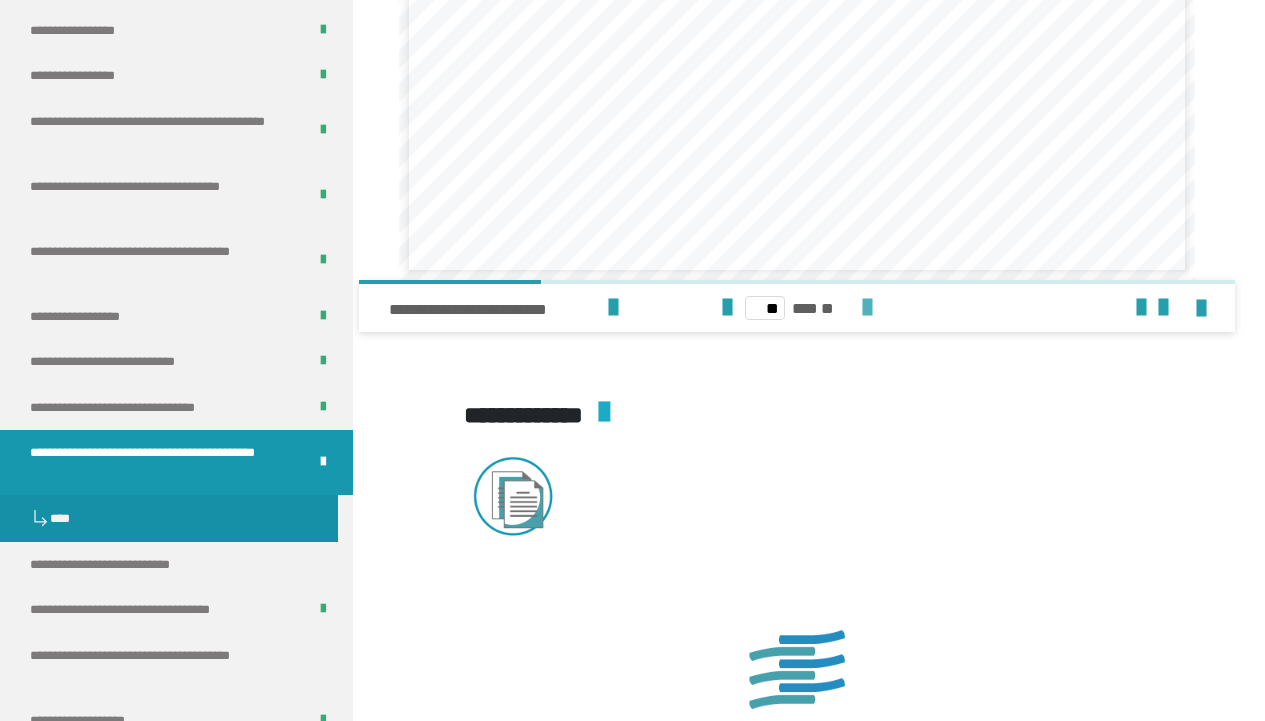 click at bounding box center (867, 308) 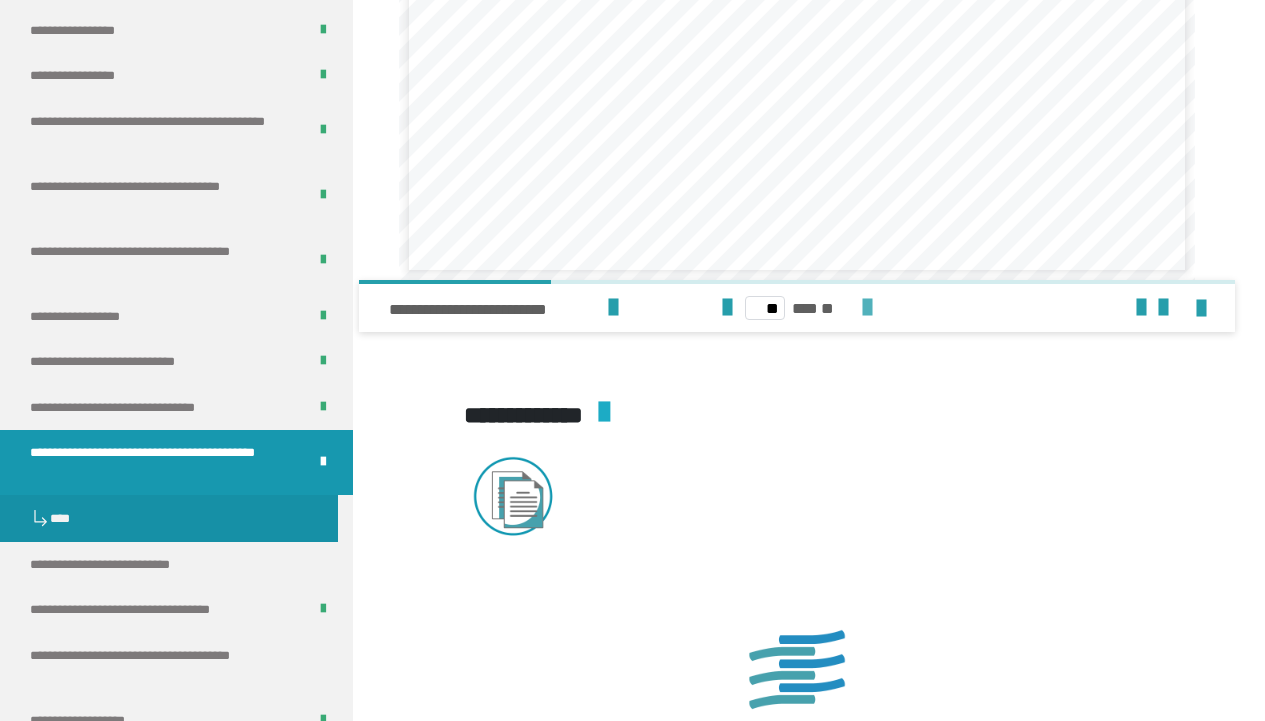 click at bounding box center [867, 308] 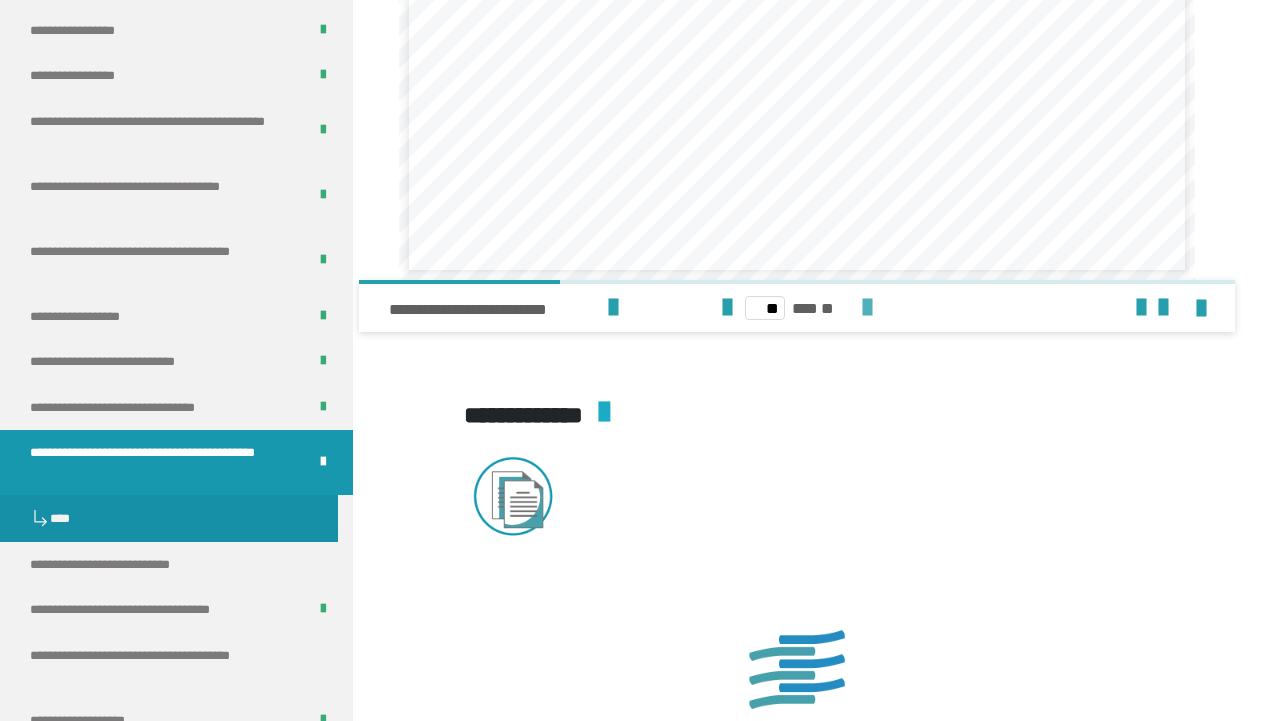 click at bounding box center (867, 308) 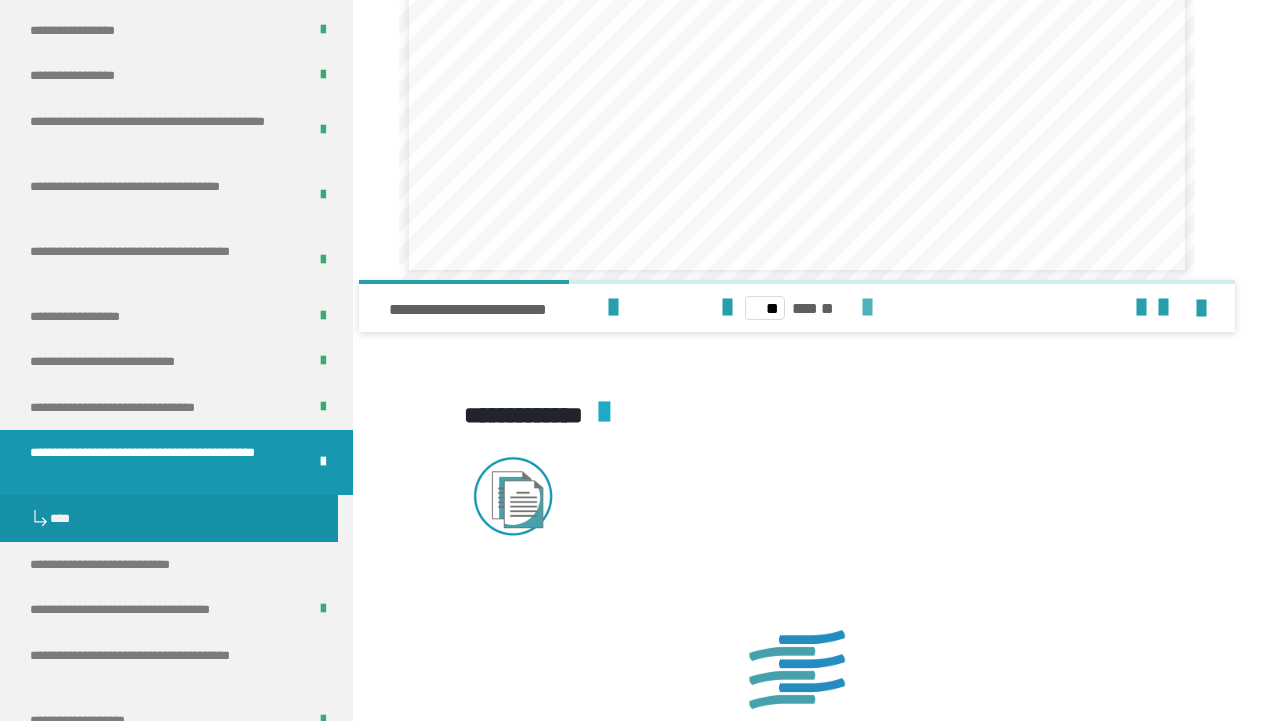 click at bounding box center (867, 308) 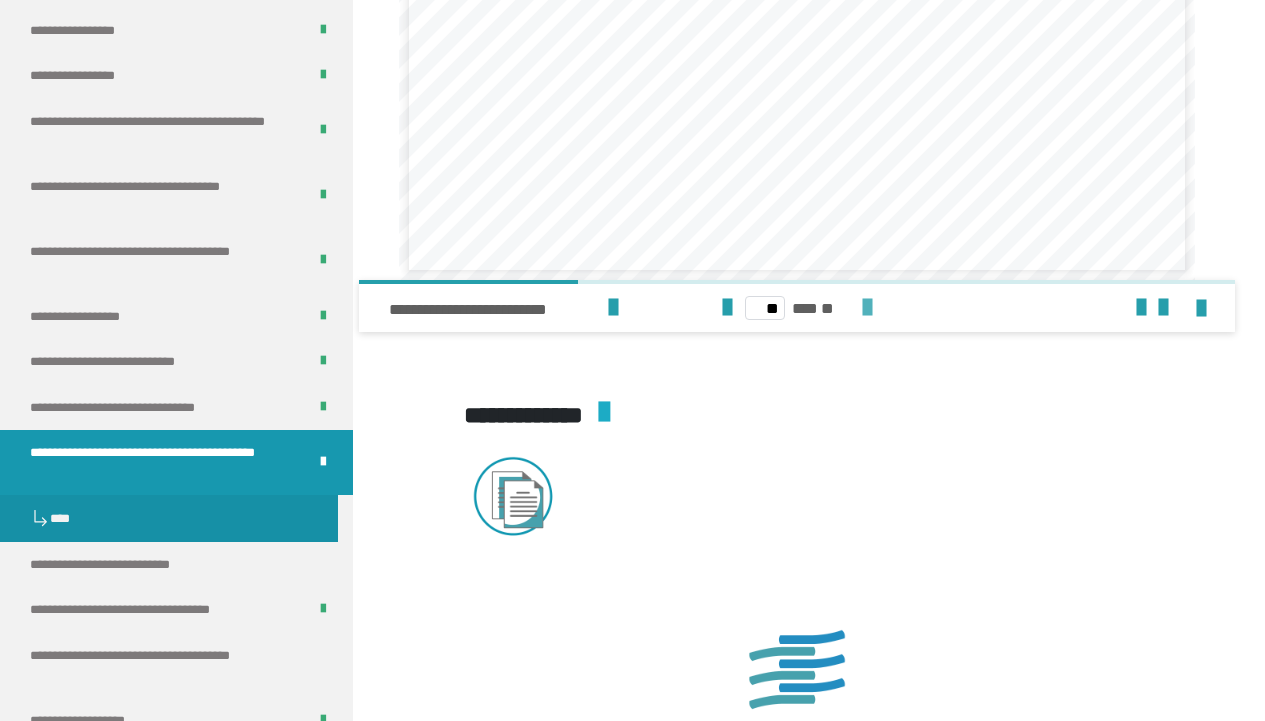 click at bounding box center [867, 308] 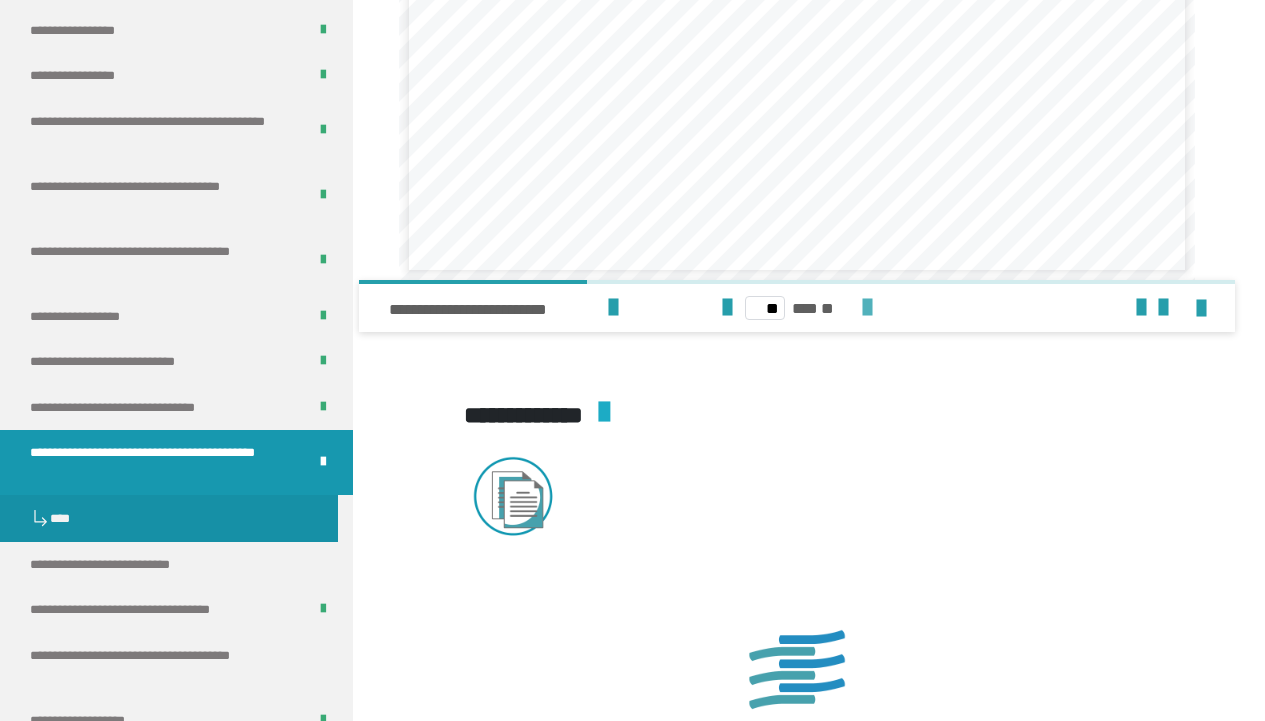 click at bounding box center [867, 308] 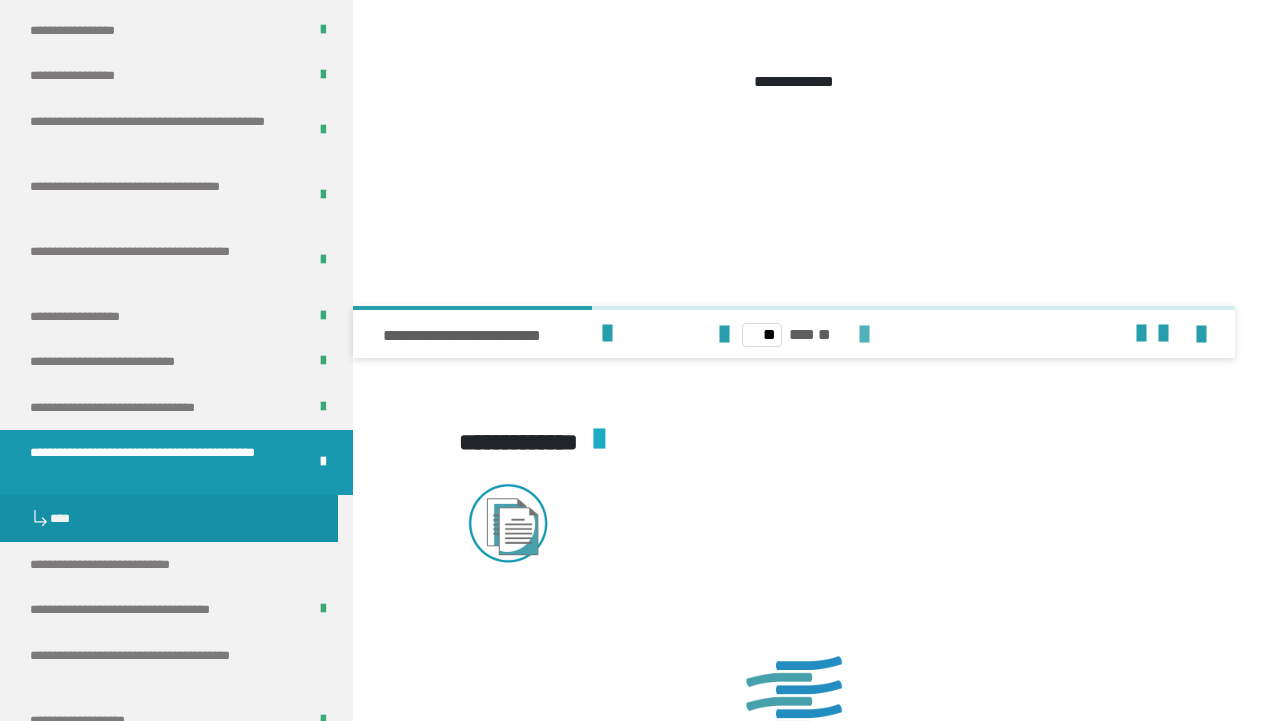 scroll, scrollTop: 8259, scrollLeft: 0, axis: vertical 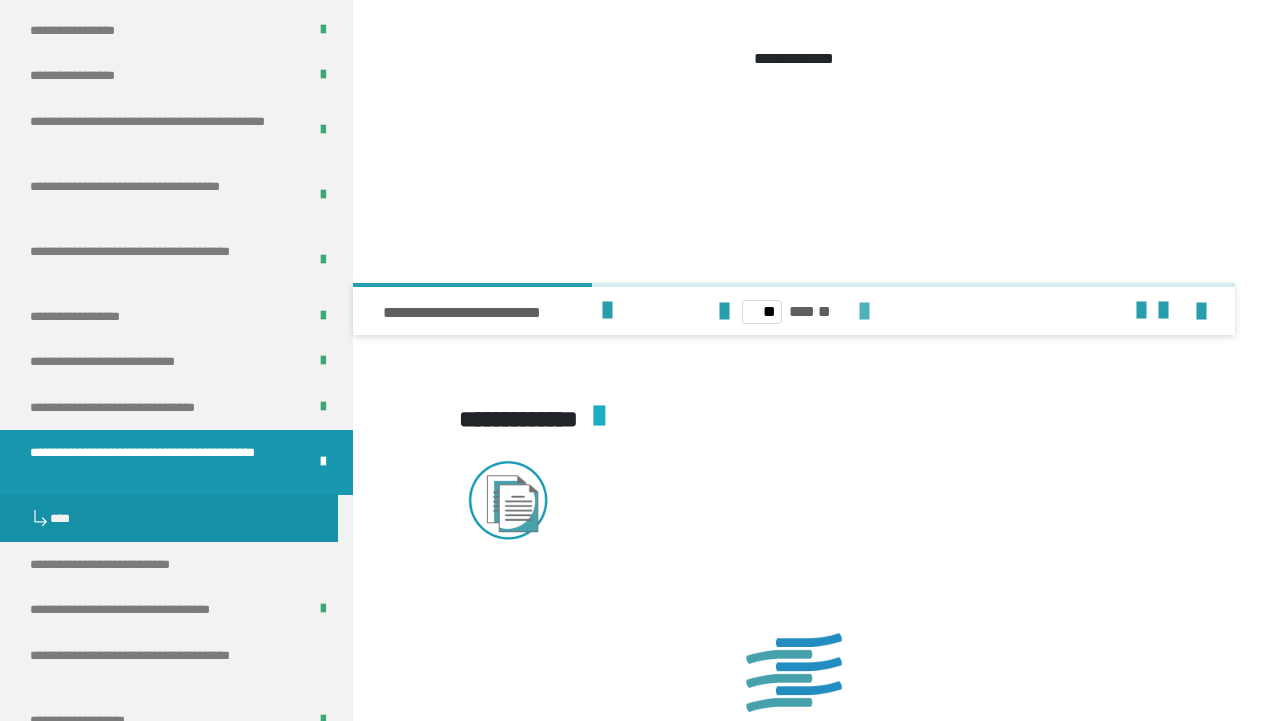 click at bounding box center (864, 312) 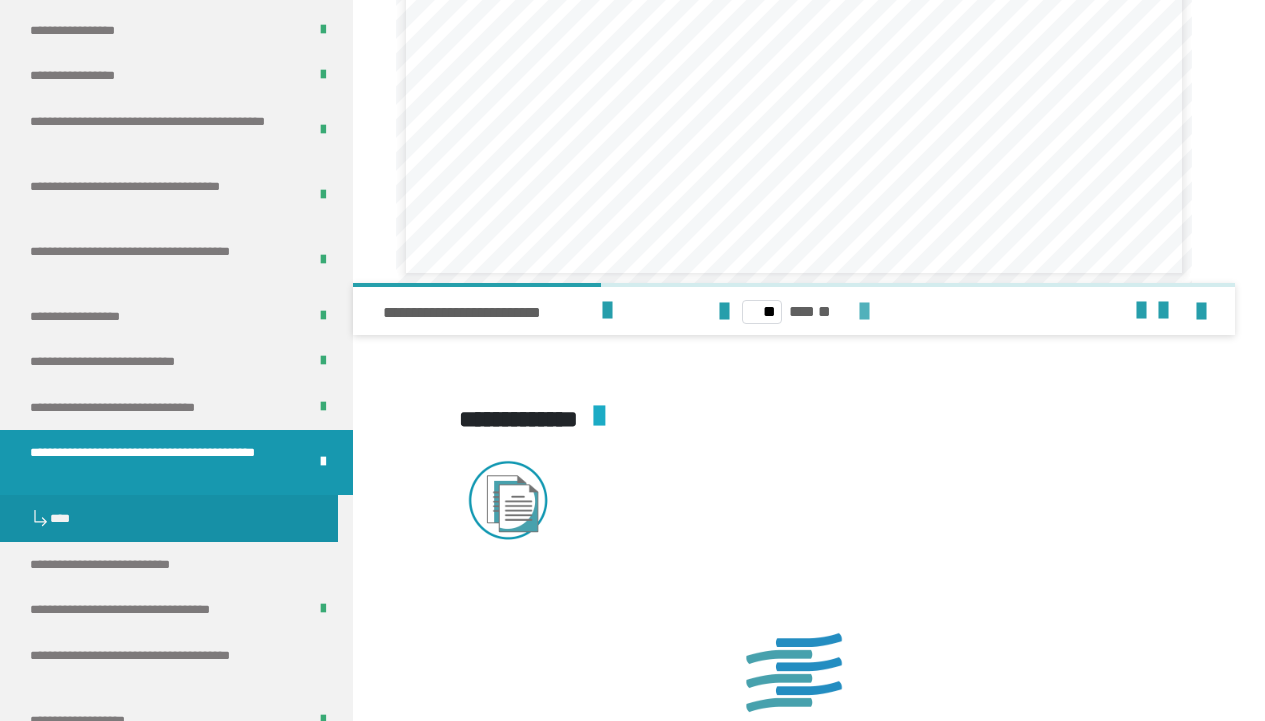 click at bounding box center [864, 312] 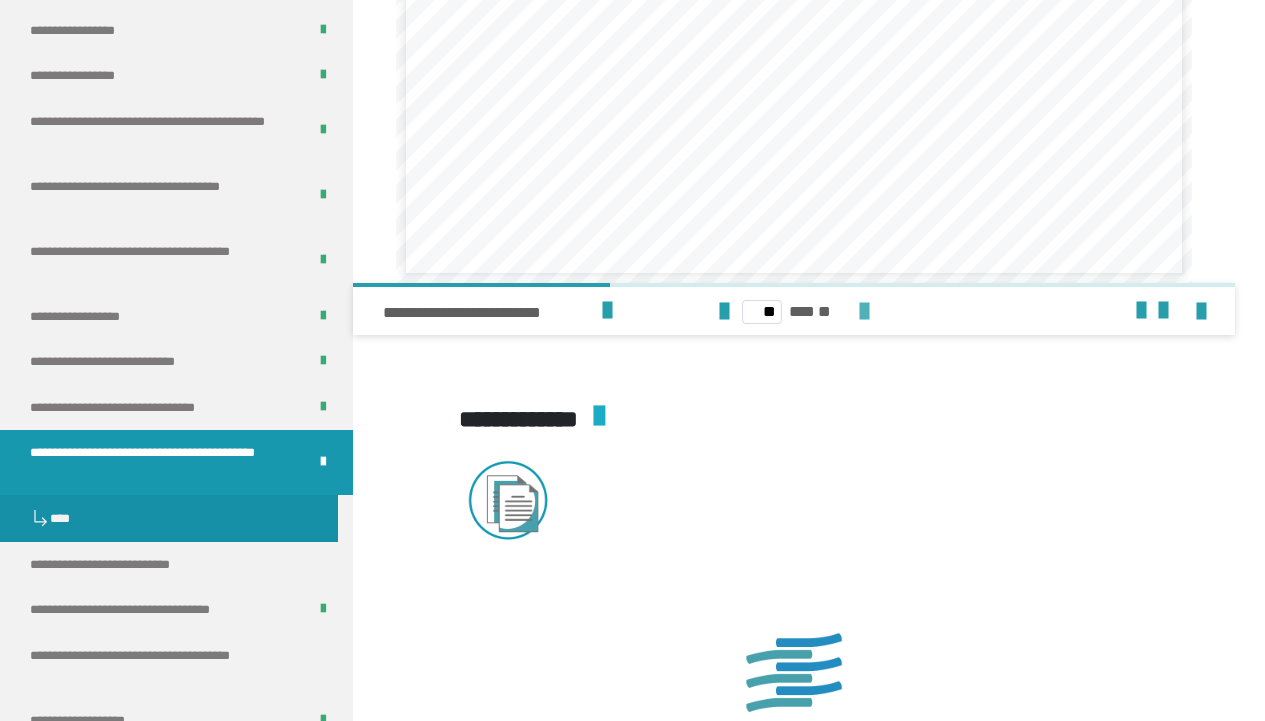 click at bounding box center (864, 312) 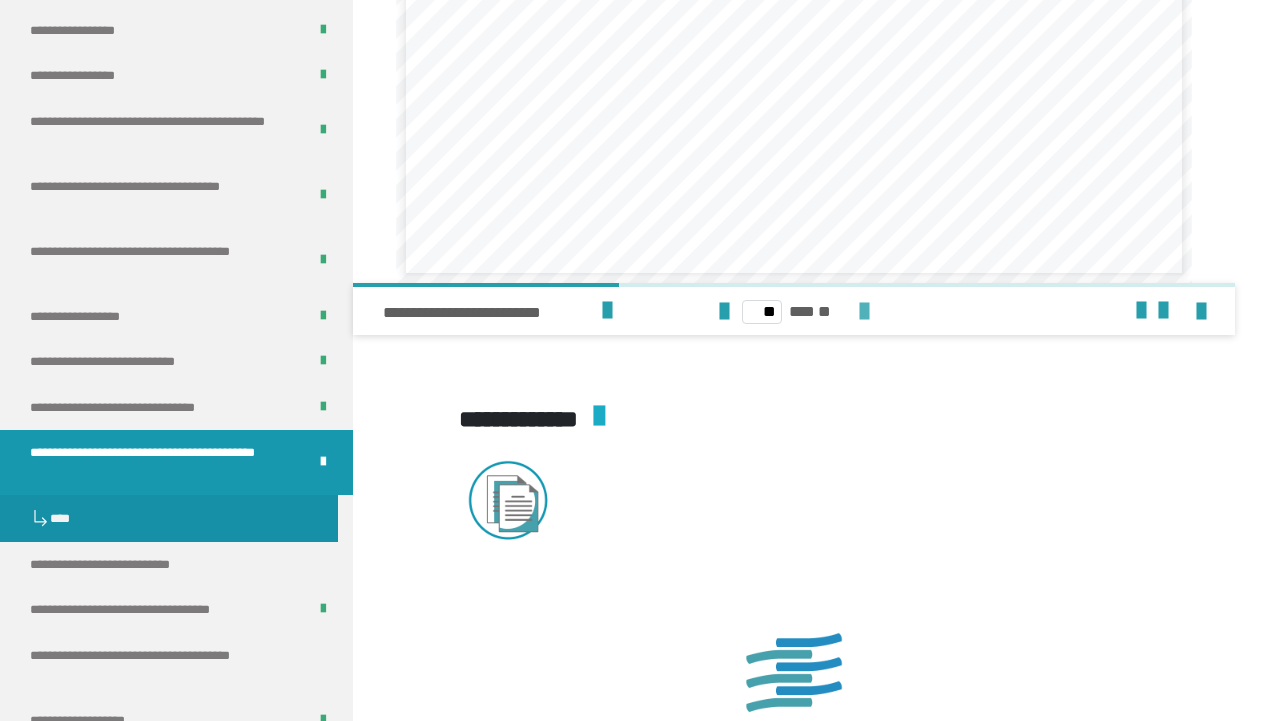 click at bounding box center (864, 312) 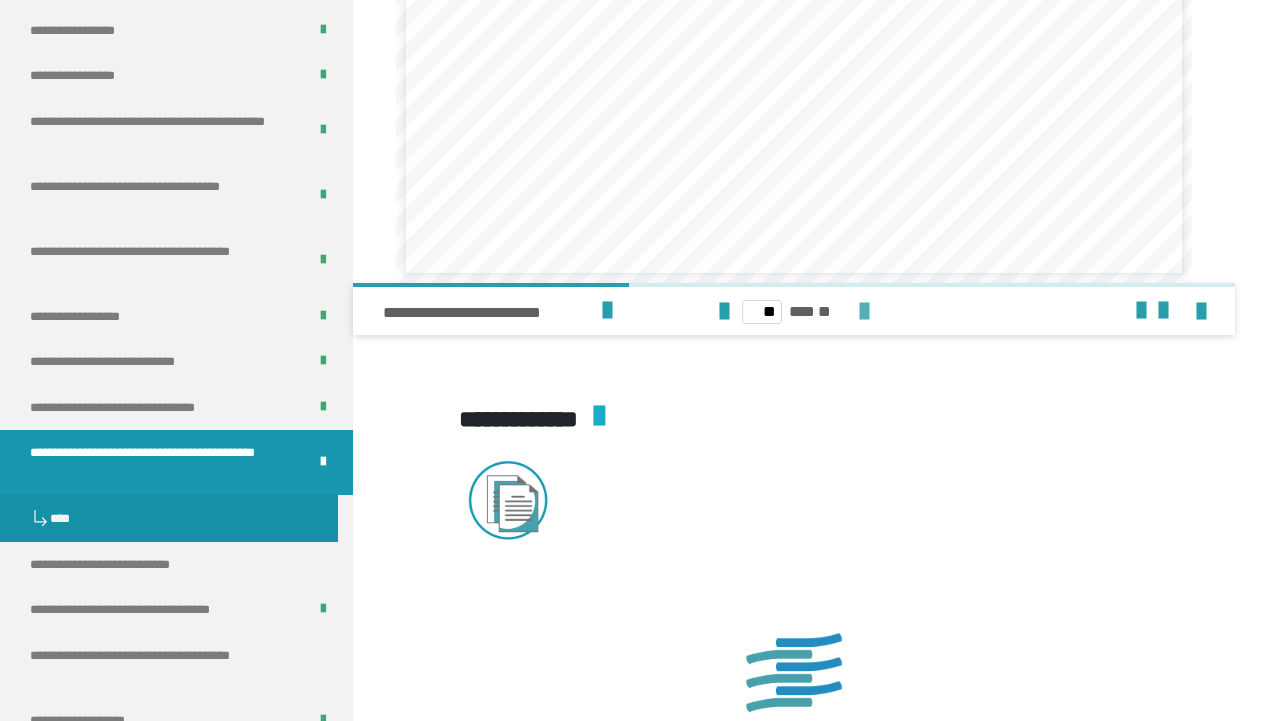 click at bounding box center (864, 312) 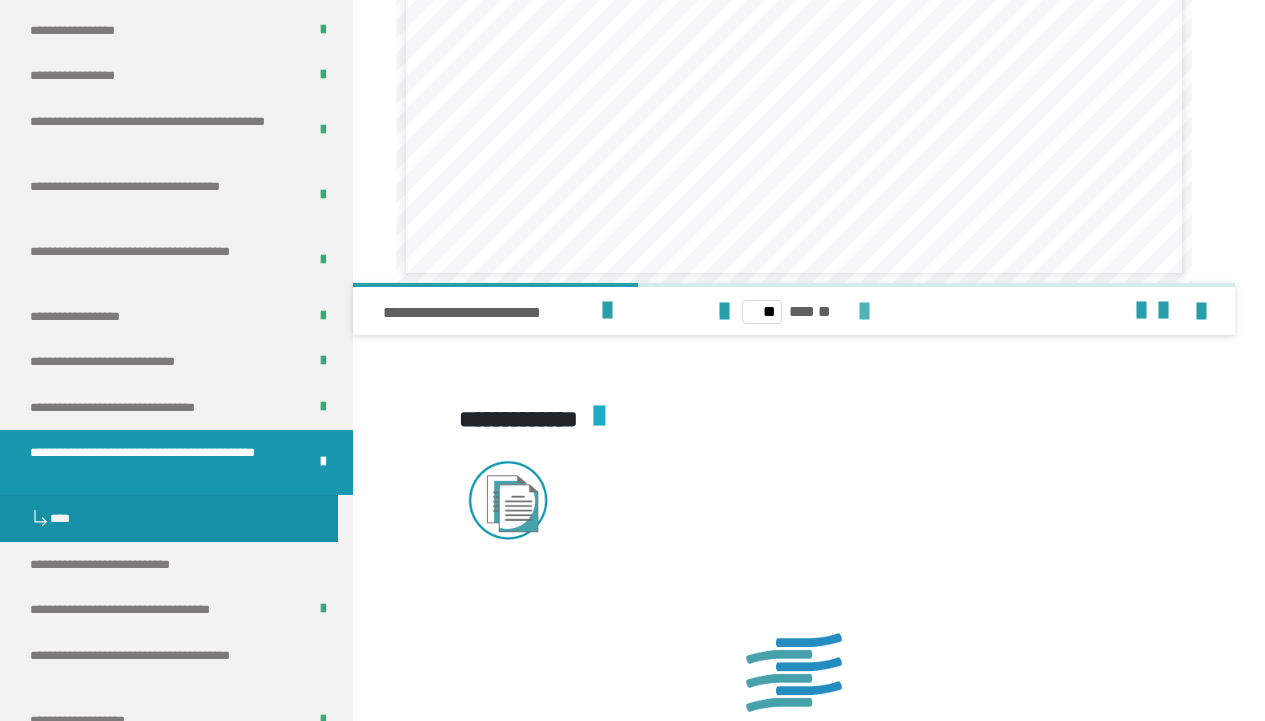 click at bounding box center [864, 312] 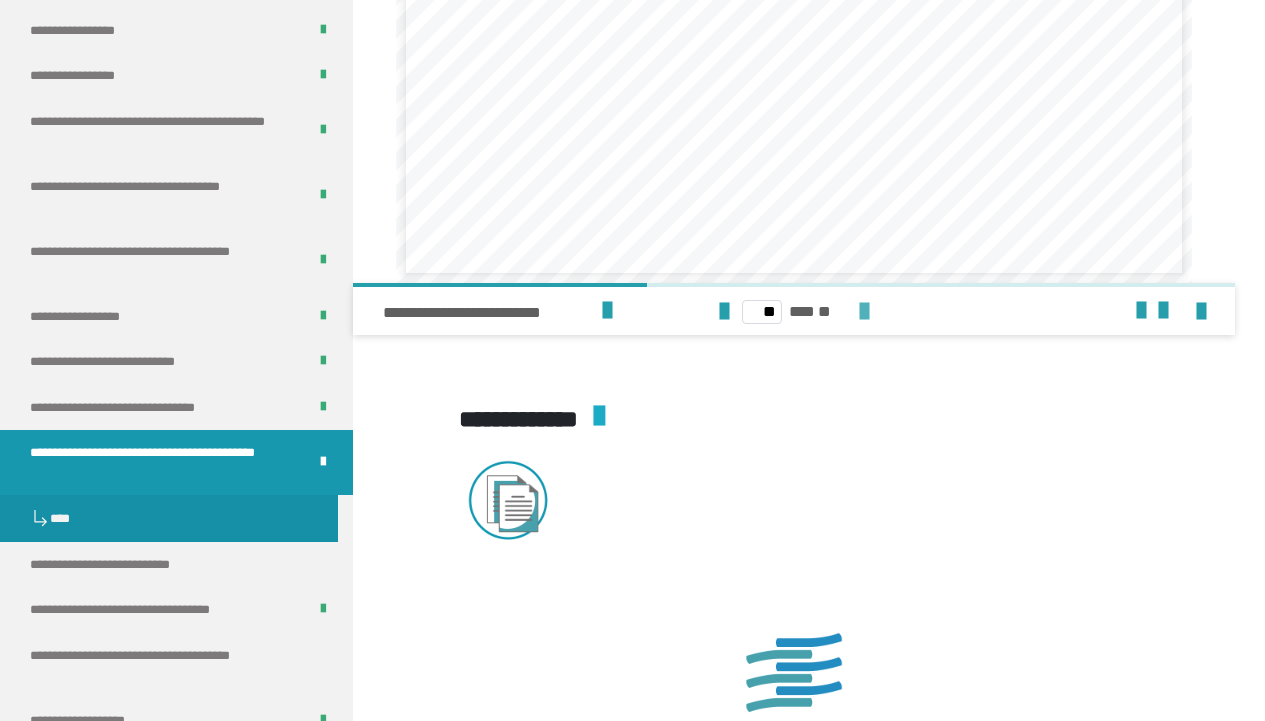click at bounding box center (864, 312) 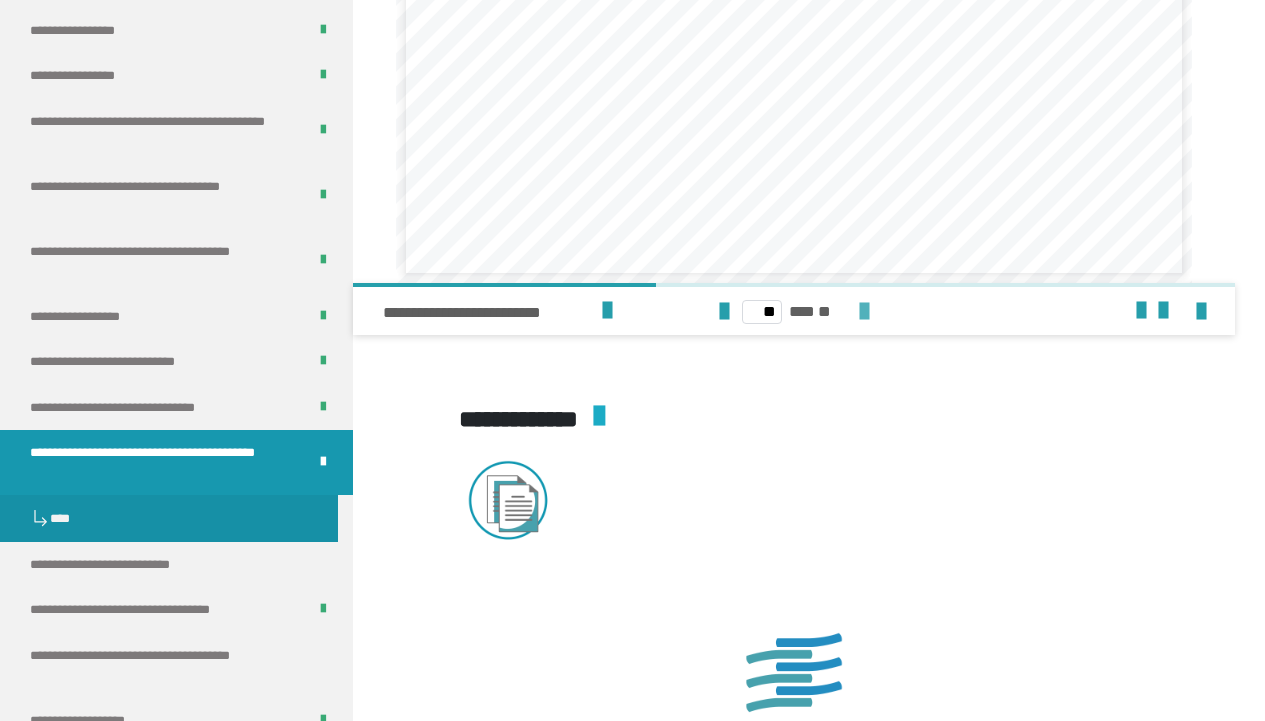 click at bounding box center (864, 312) 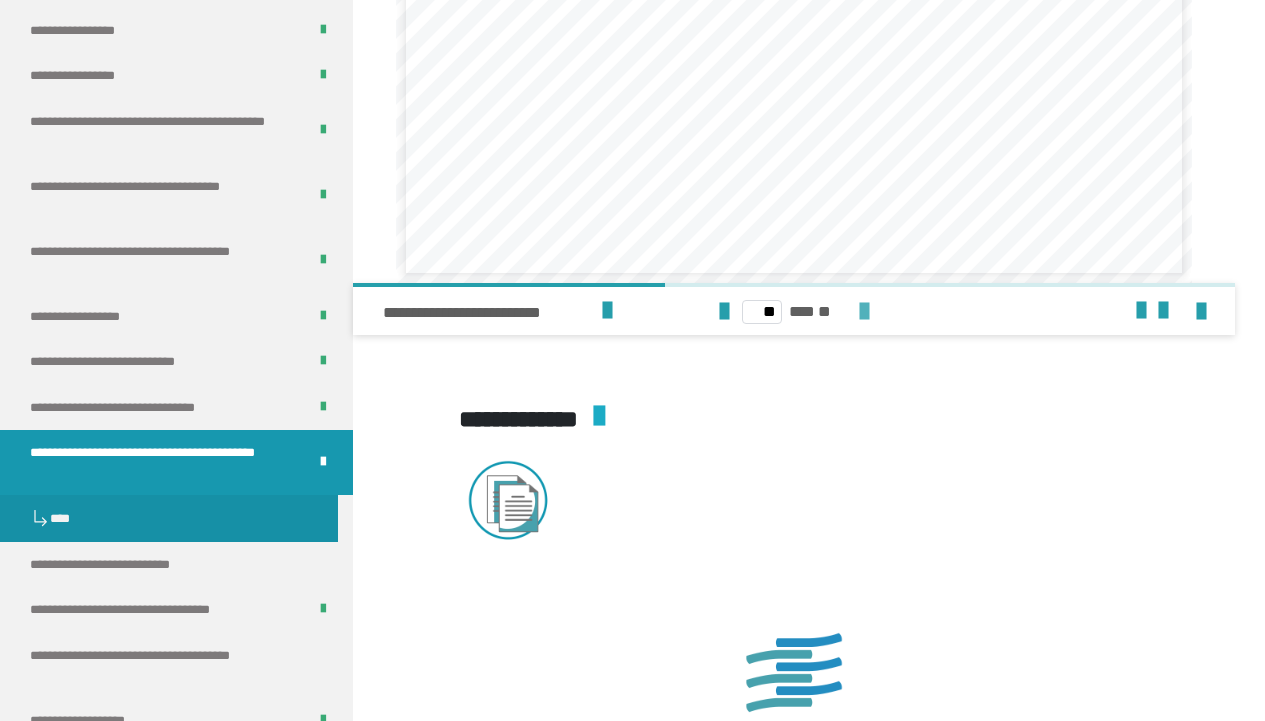 click at bounding box center (864, 312) 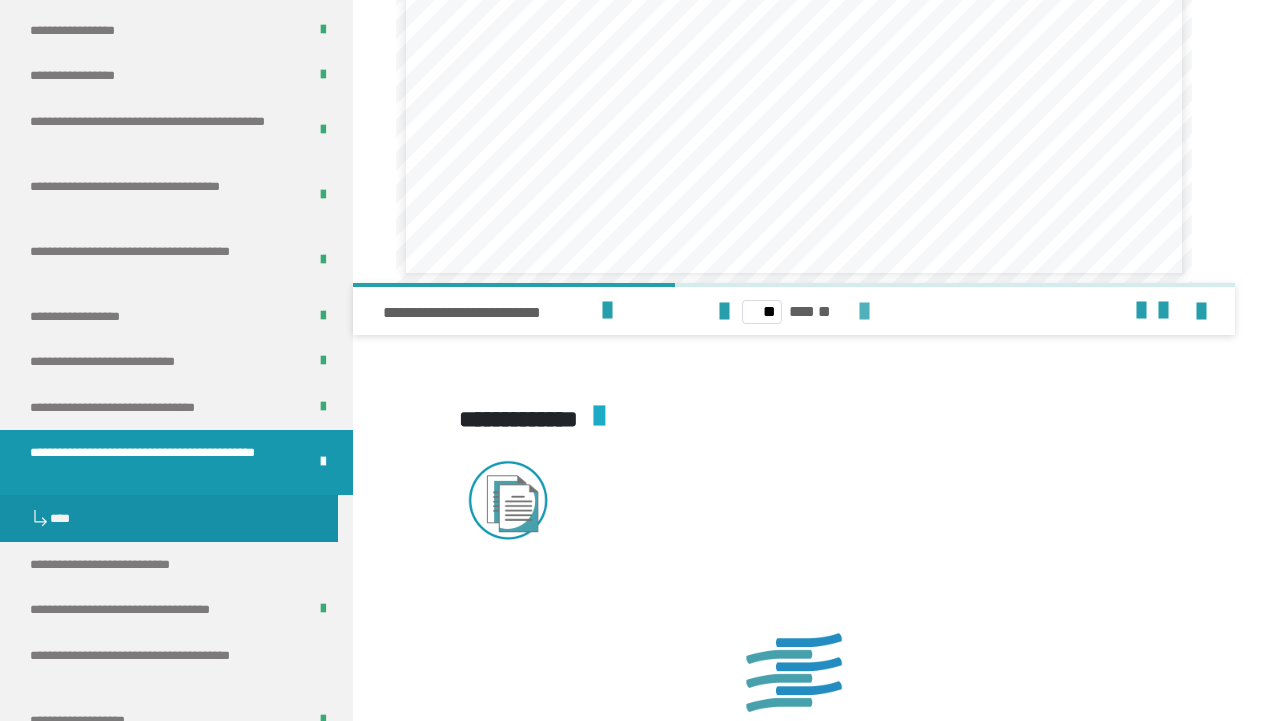 click at bounding box center (864, 312) 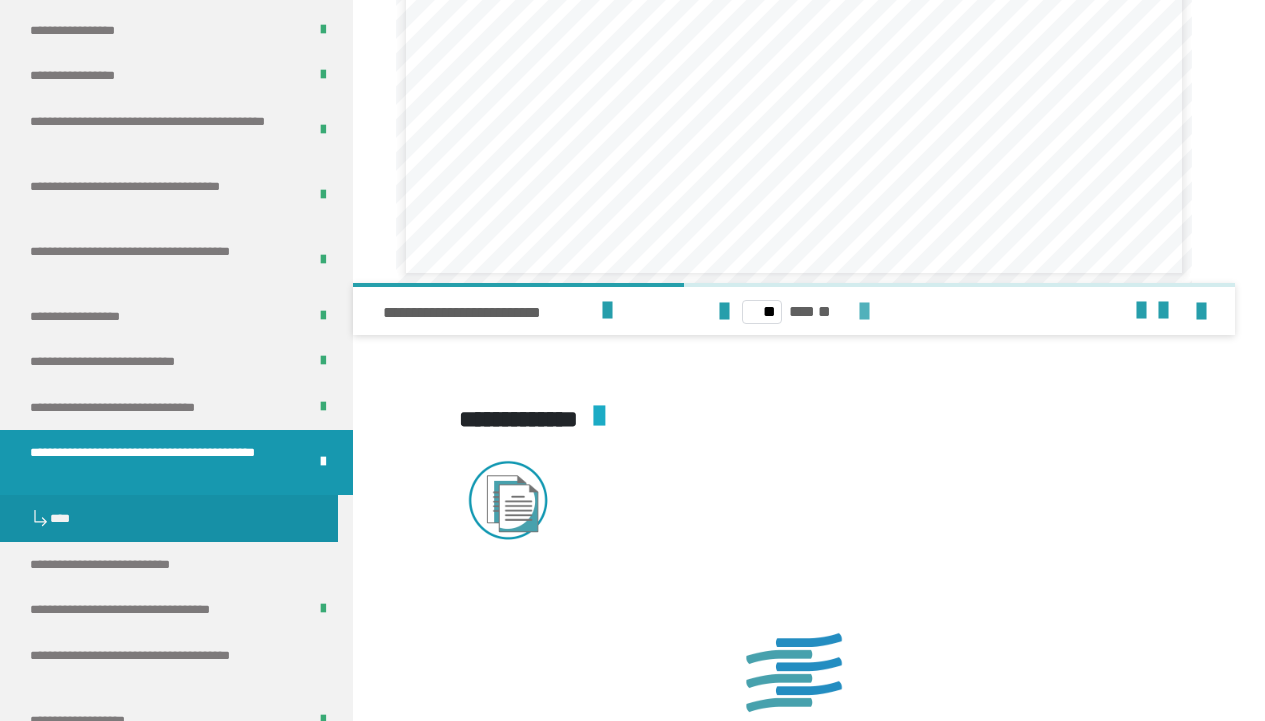click at bounding box center (864, 312) 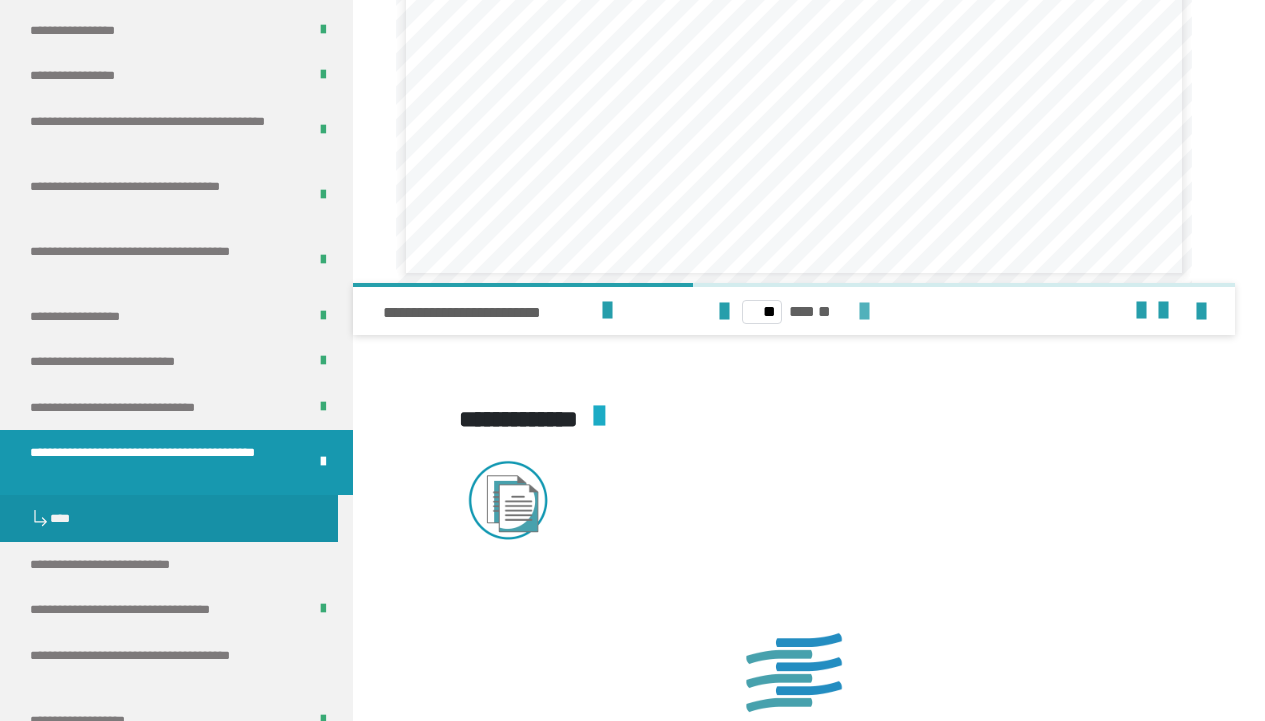click at bounding box center [864, 312] 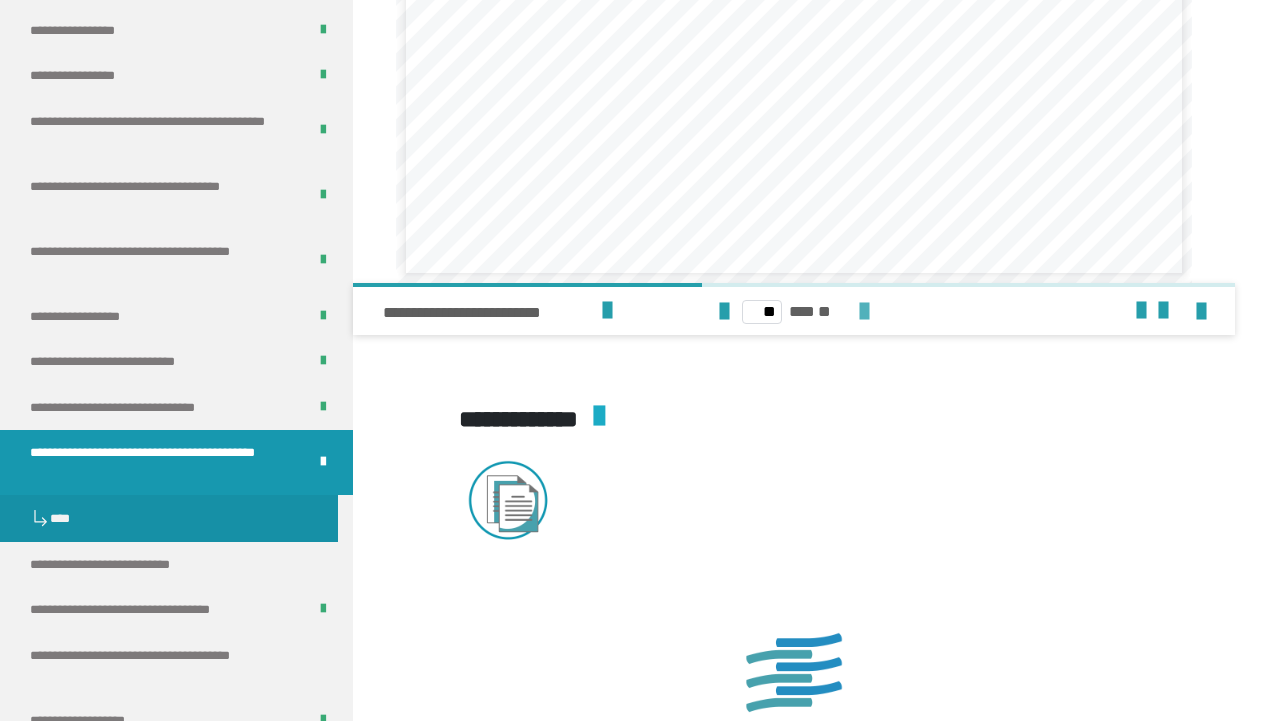 click at bounding box center [864, 312] 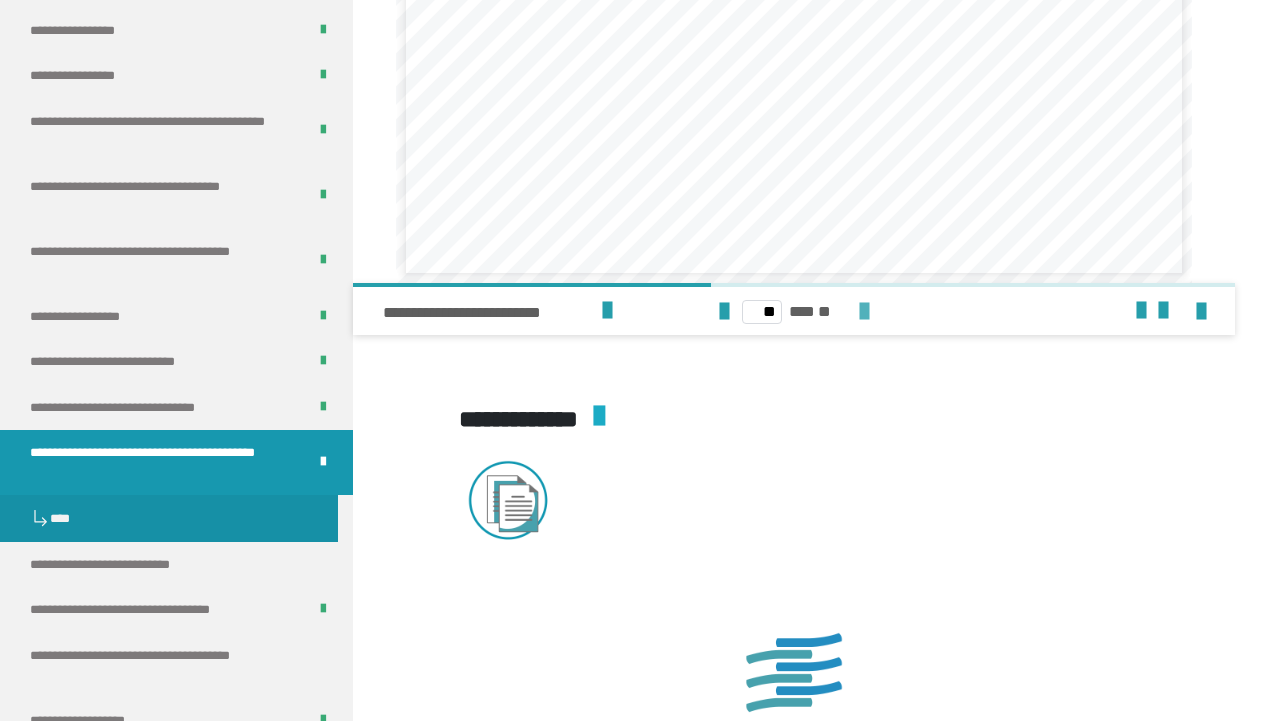 click at bounding box center [864, 312] 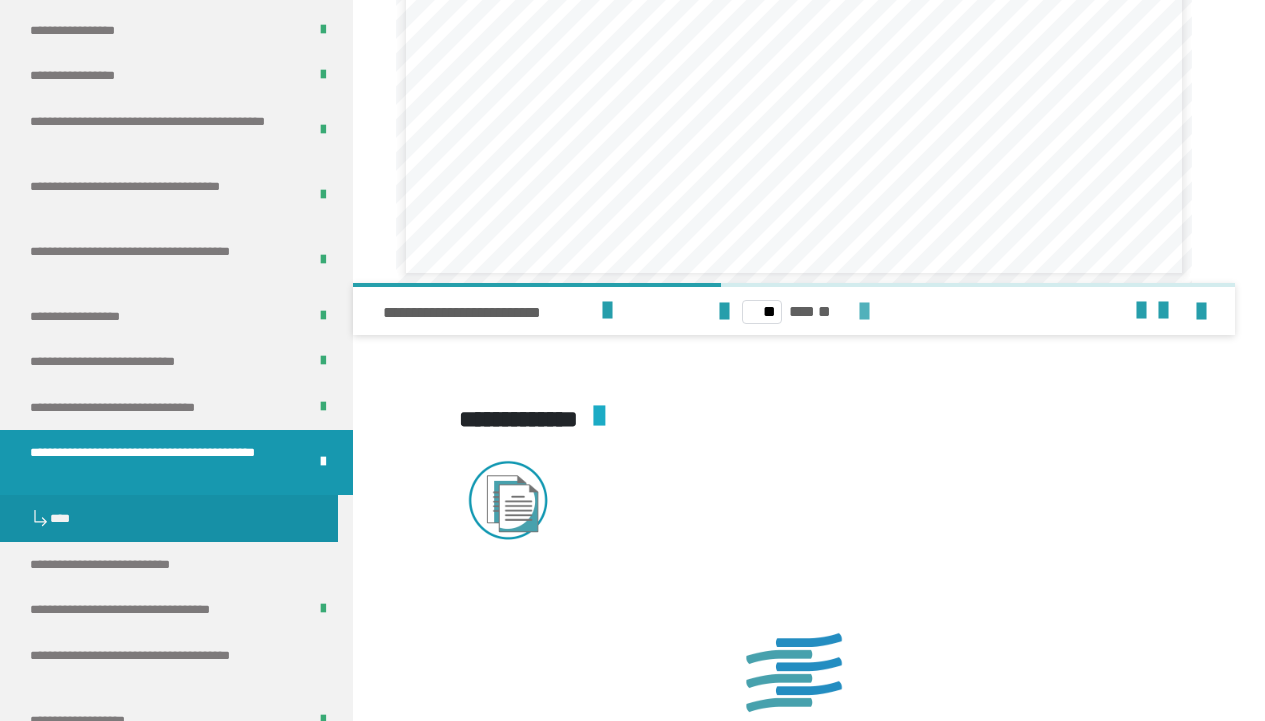 click at bounding box center (864, 312) 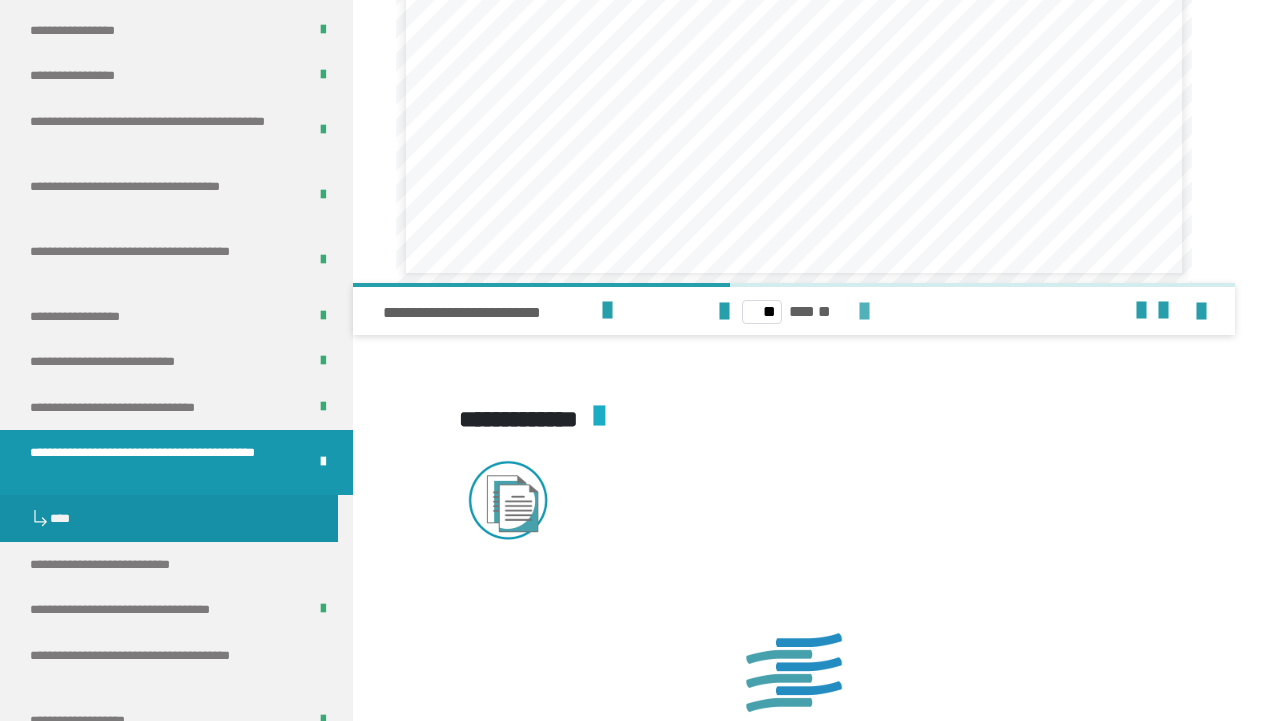 click at bounding box center (864, 312) 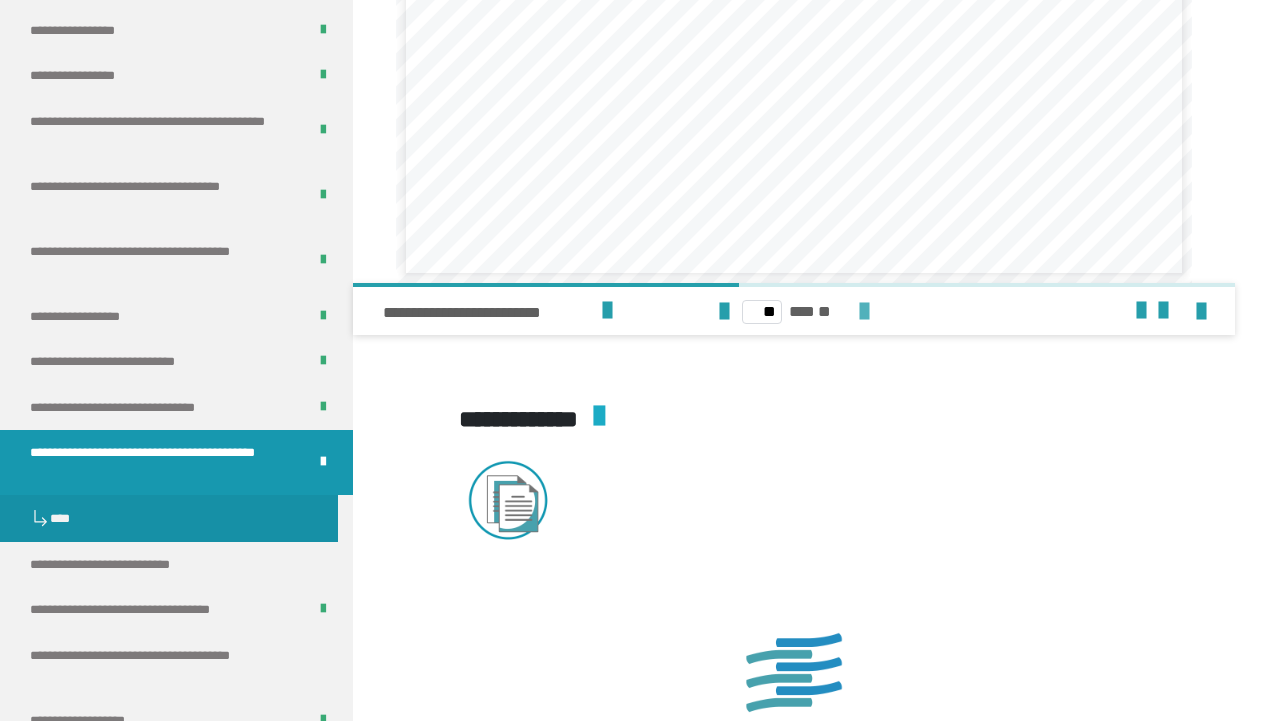 click at bounding box center [864, 312] 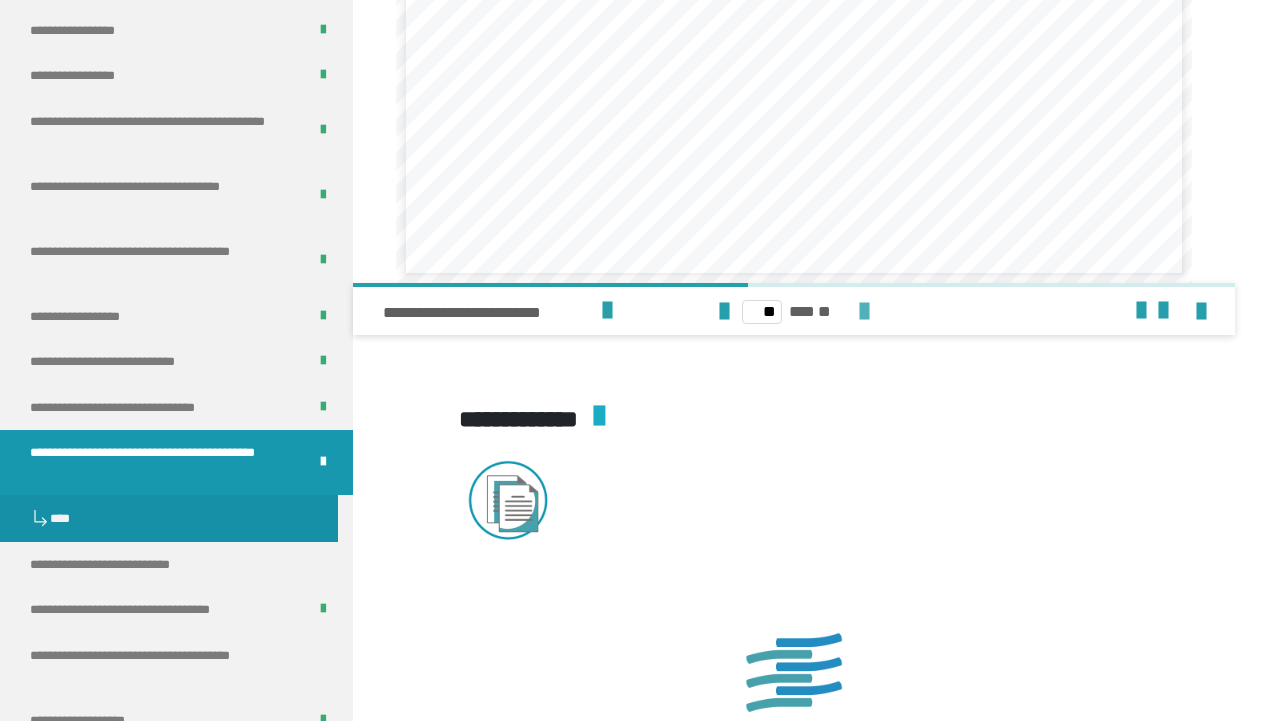 click at bounding box center (864, 312) 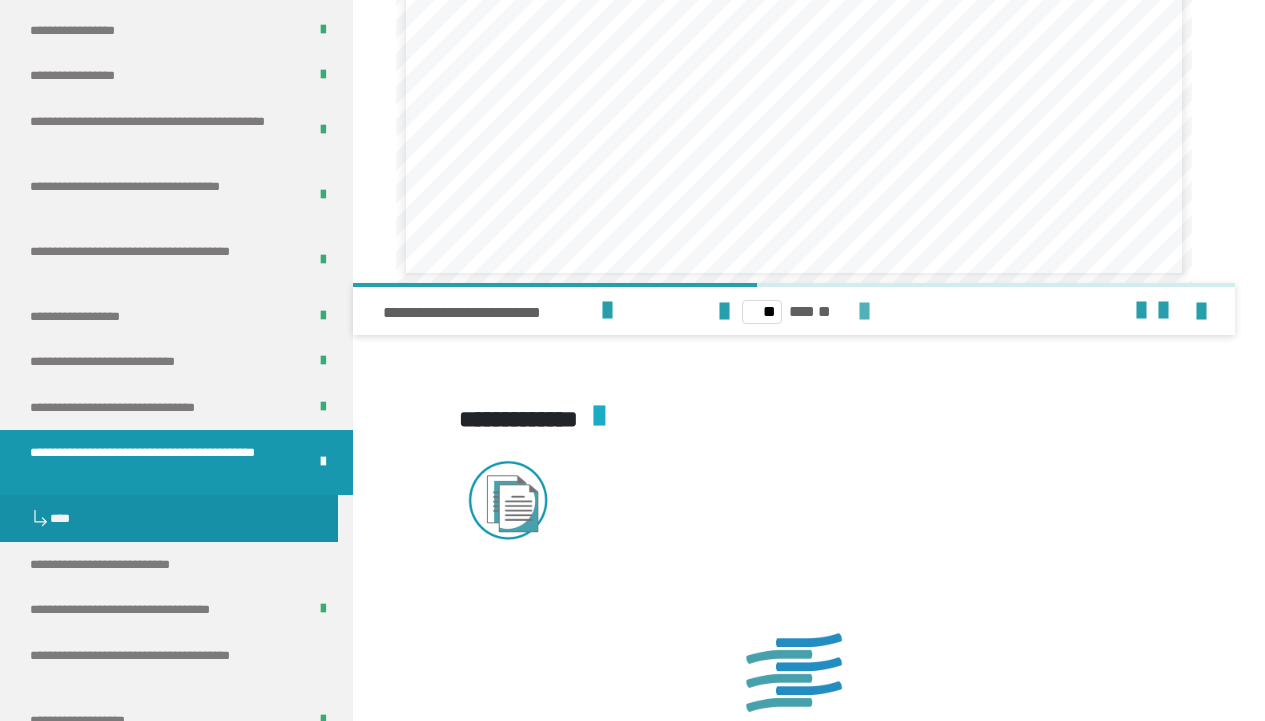 click at bounding box center [864, 312] 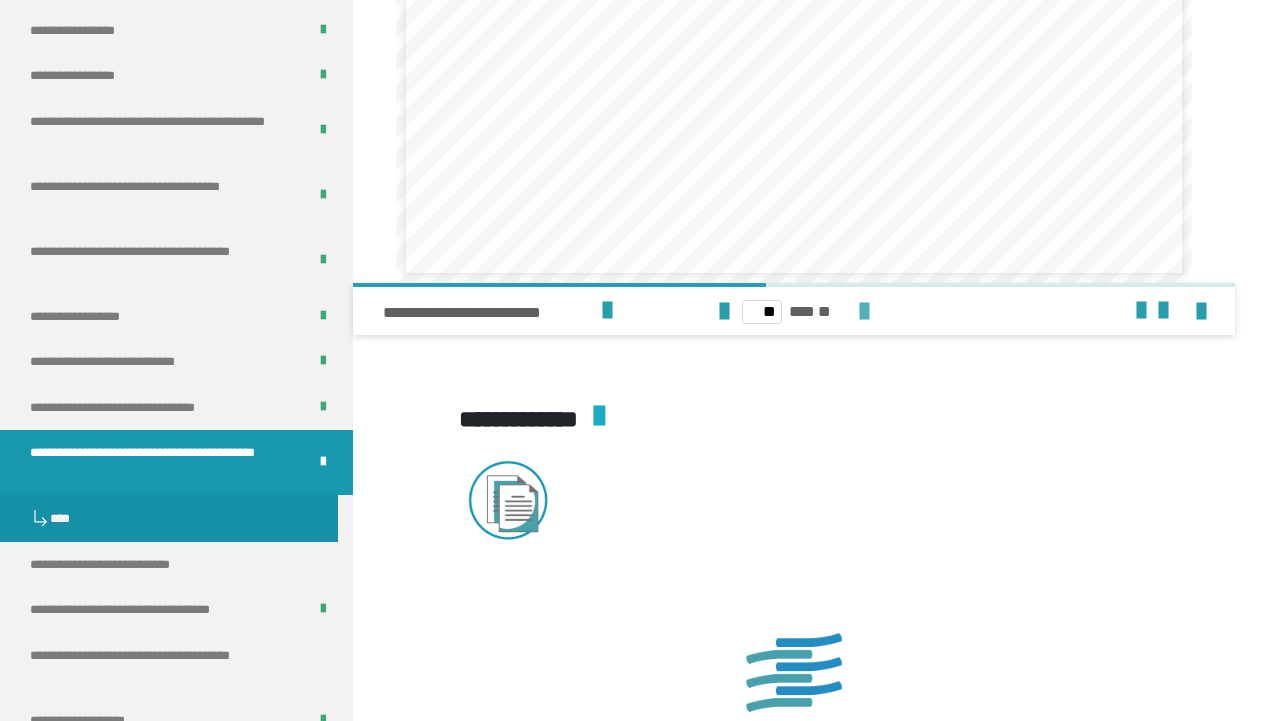 click at bounding box center (864, 312) 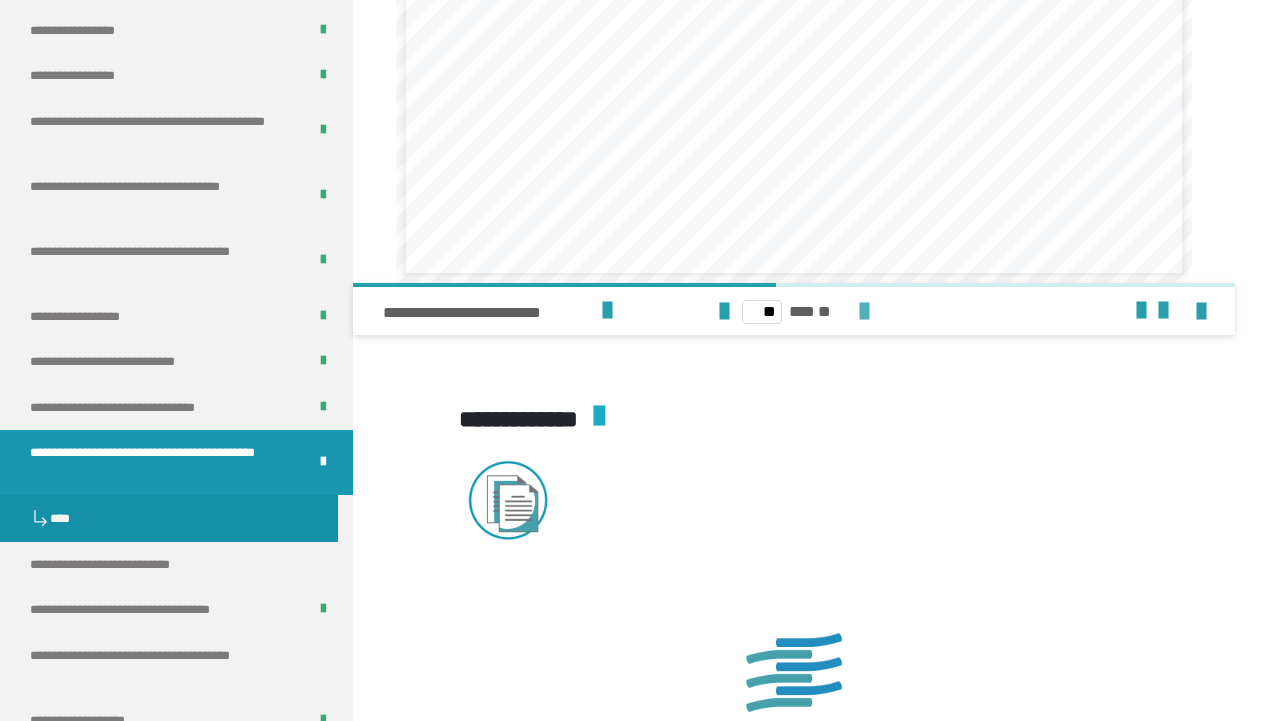 click at bounding box center [864, 312] 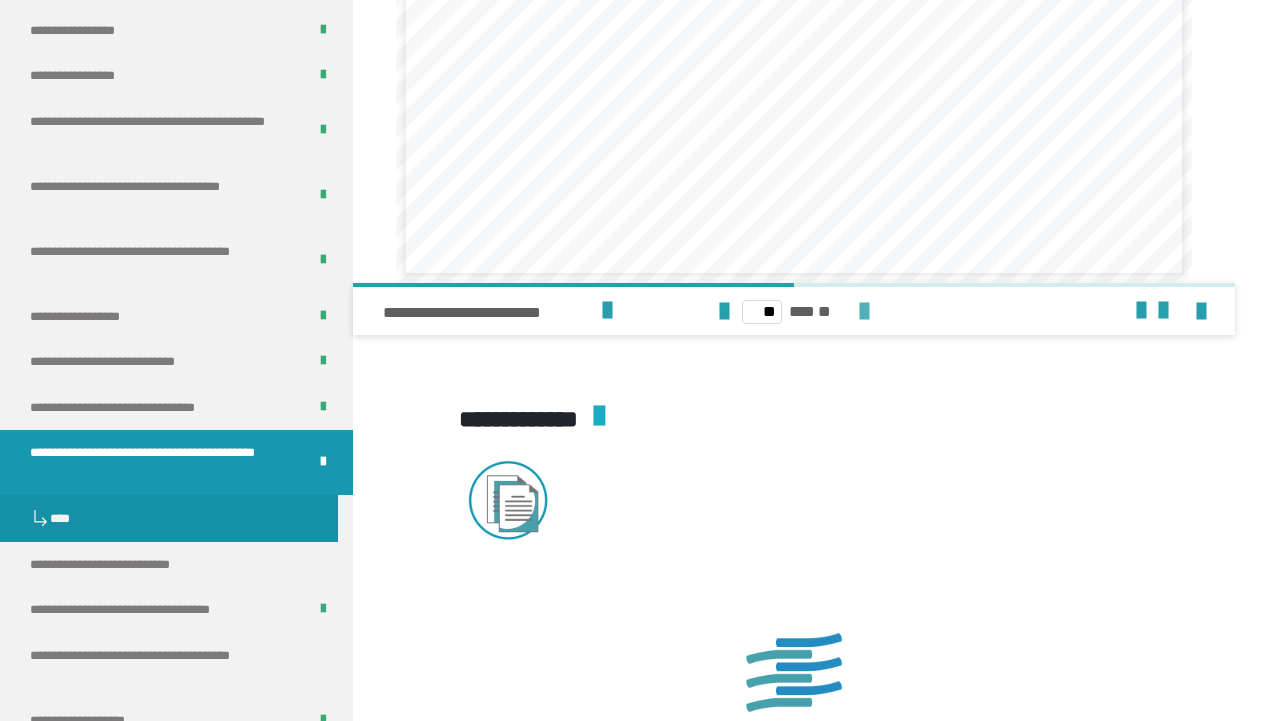 click at bounding box center [864, 312] 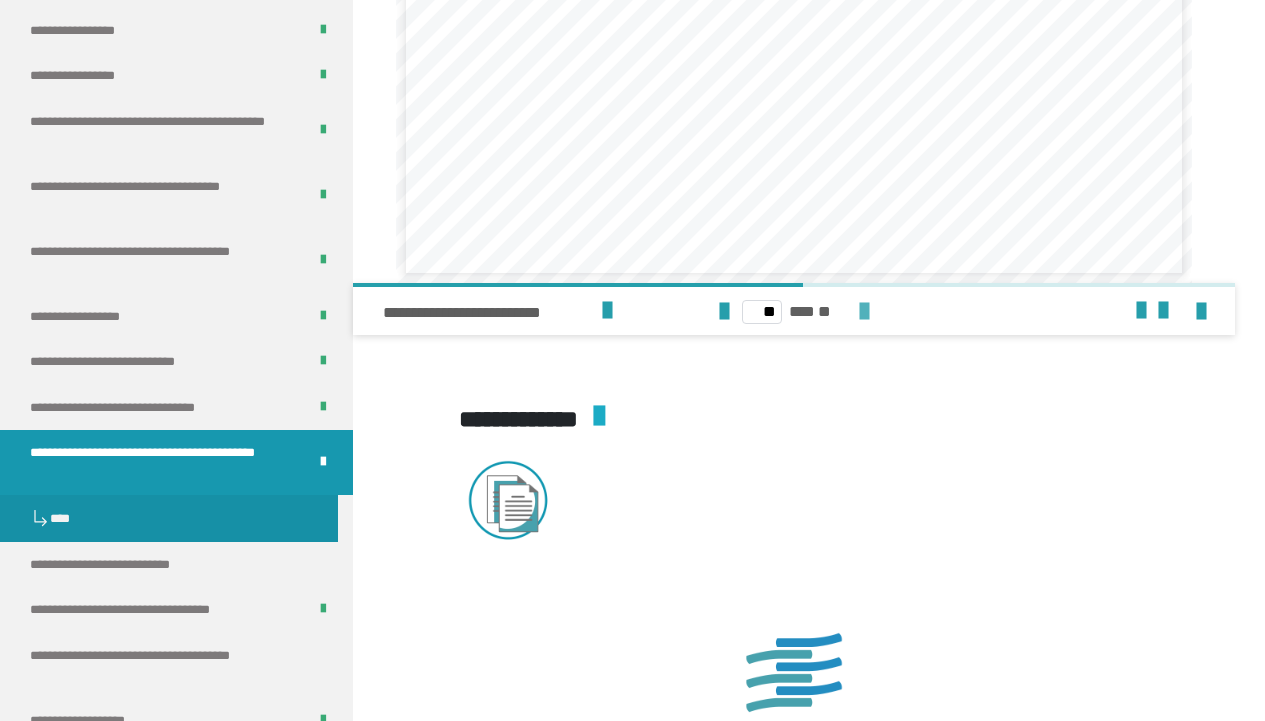 click at bounding box center [864, 312] 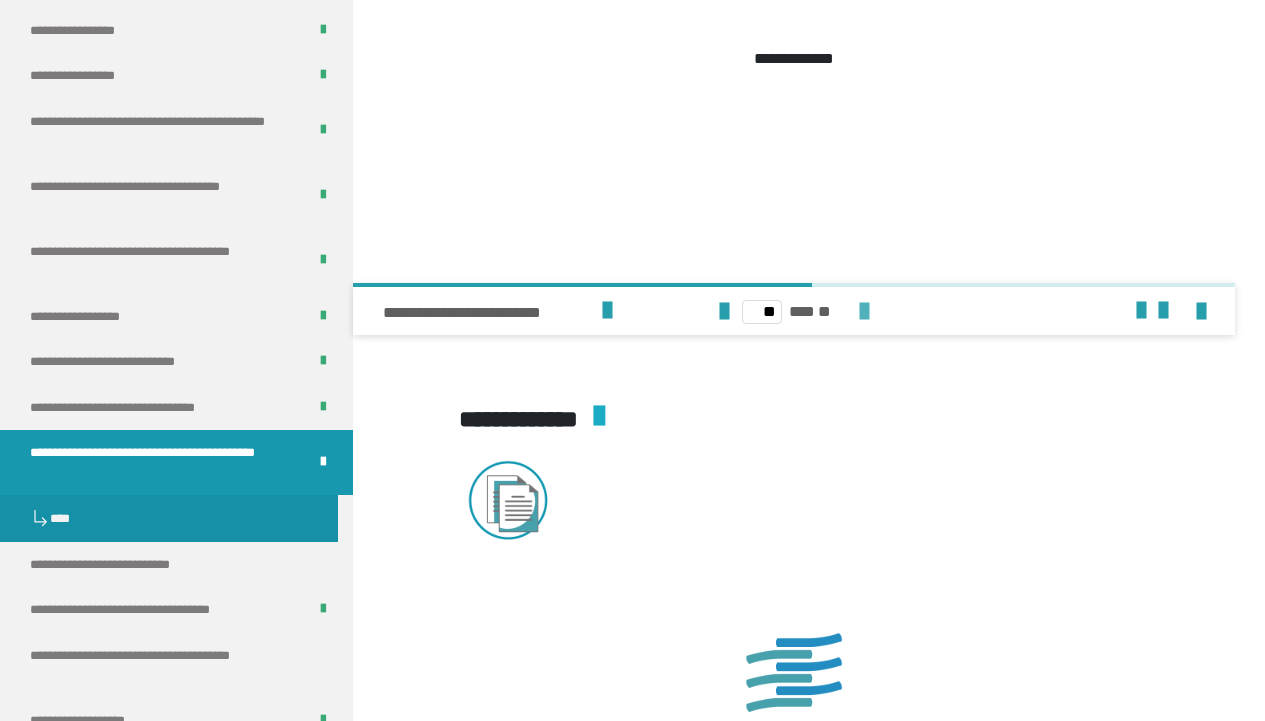 click at bounding box center (864, 312) 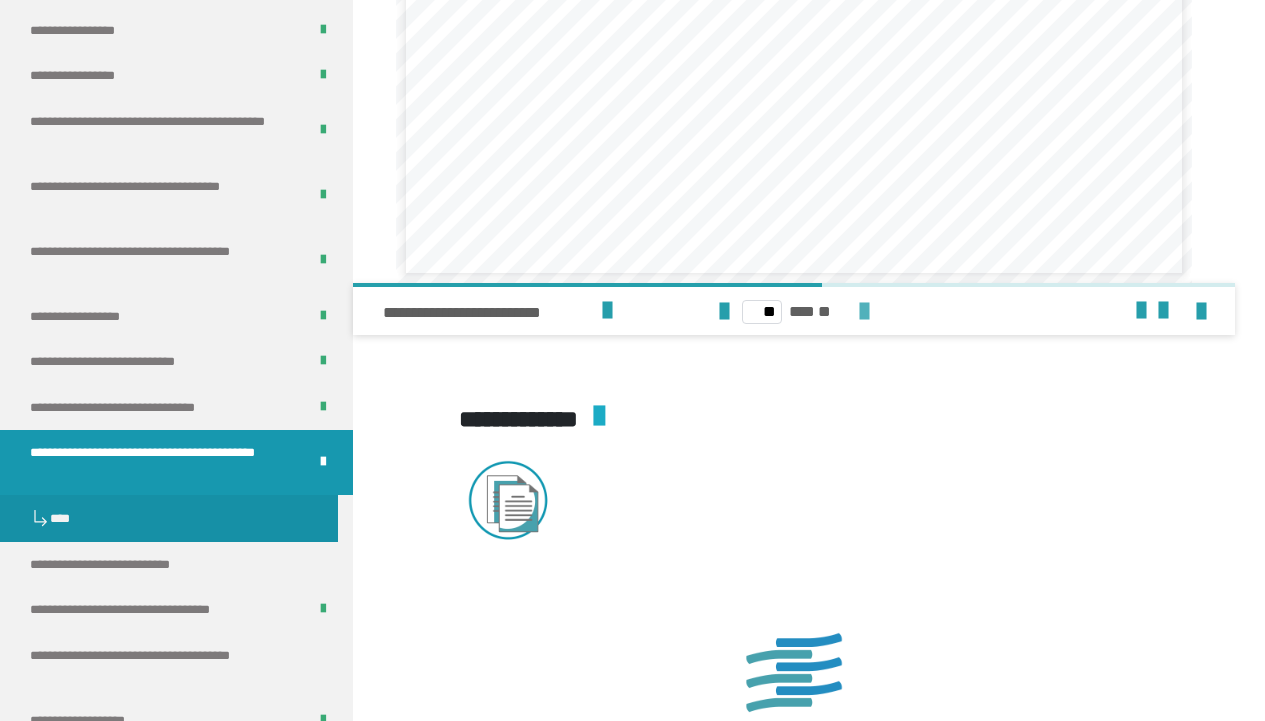 click at bounding box center [864, 312] 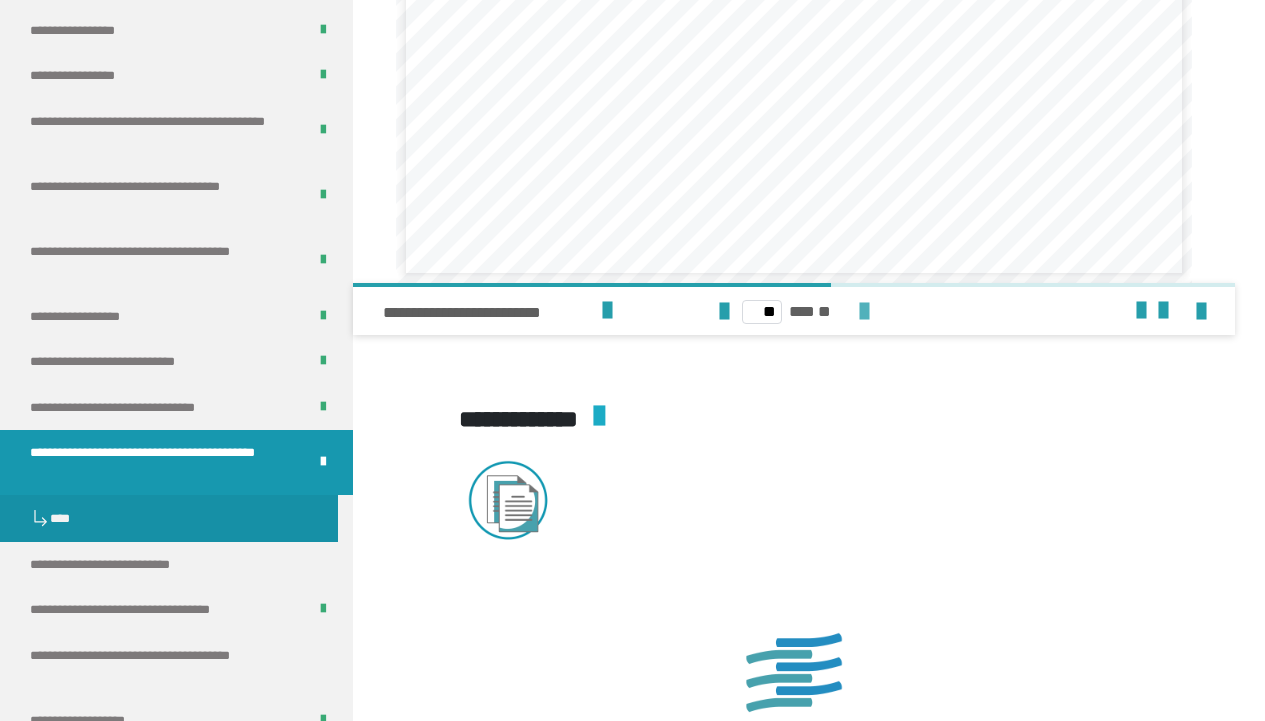 click at bounding box center [864, 312] 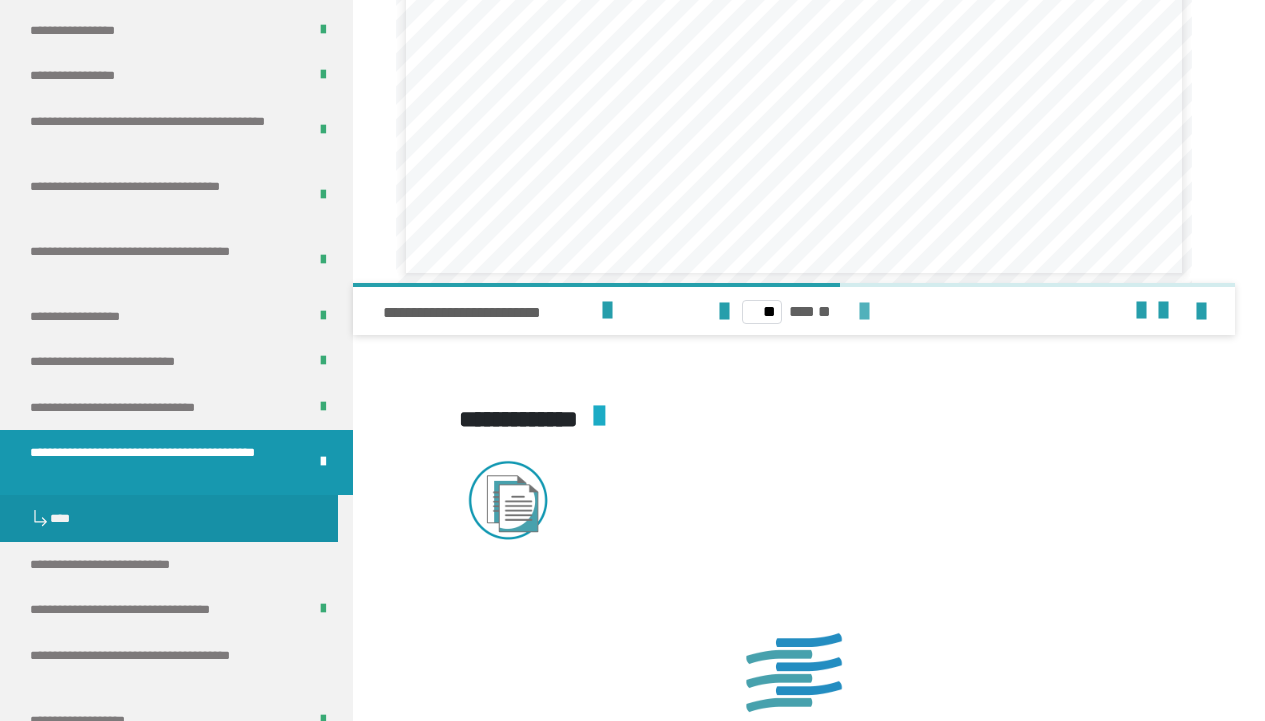 click at bounding box center [864, 312] 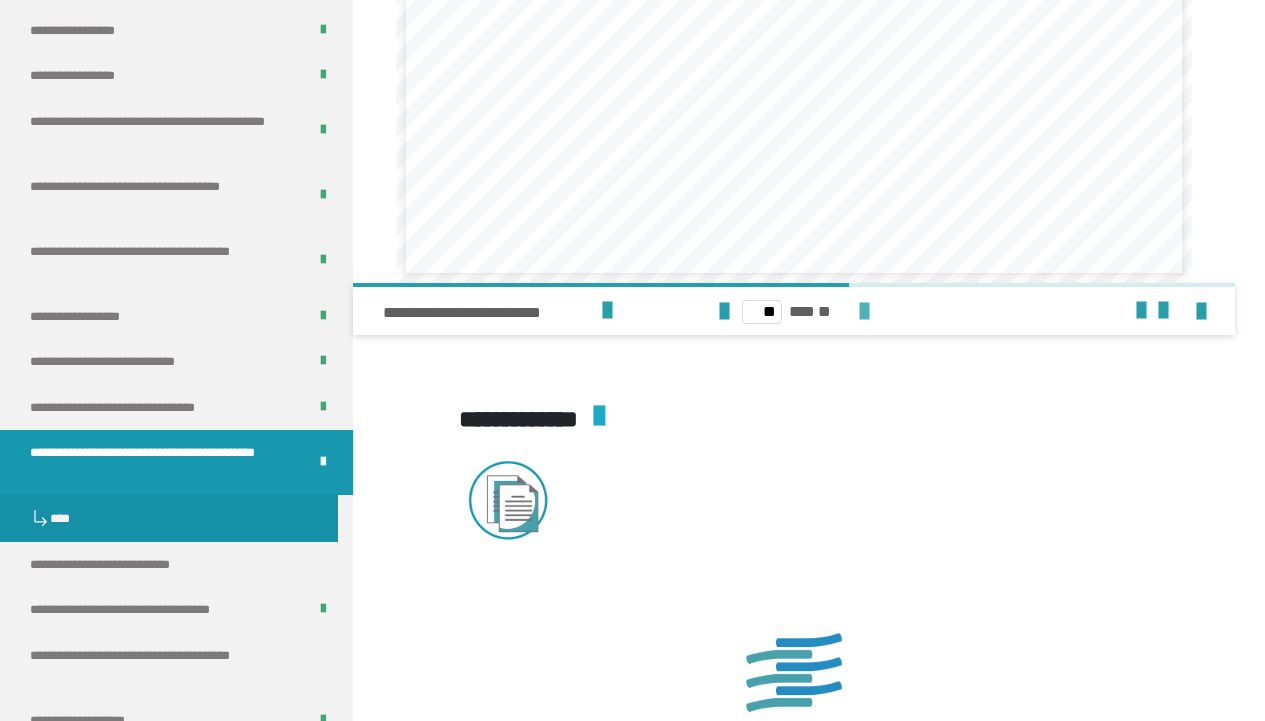 click at bounding box center (864, 312) 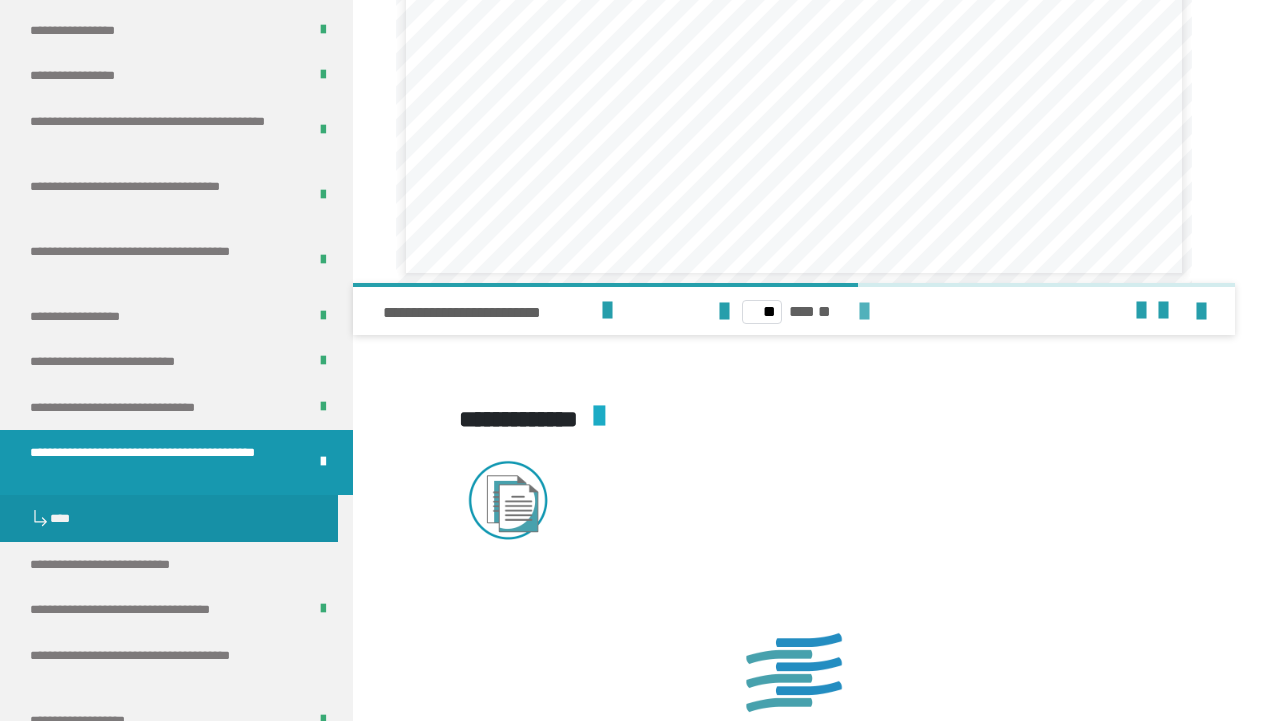 click at bounding box center (864, 312) 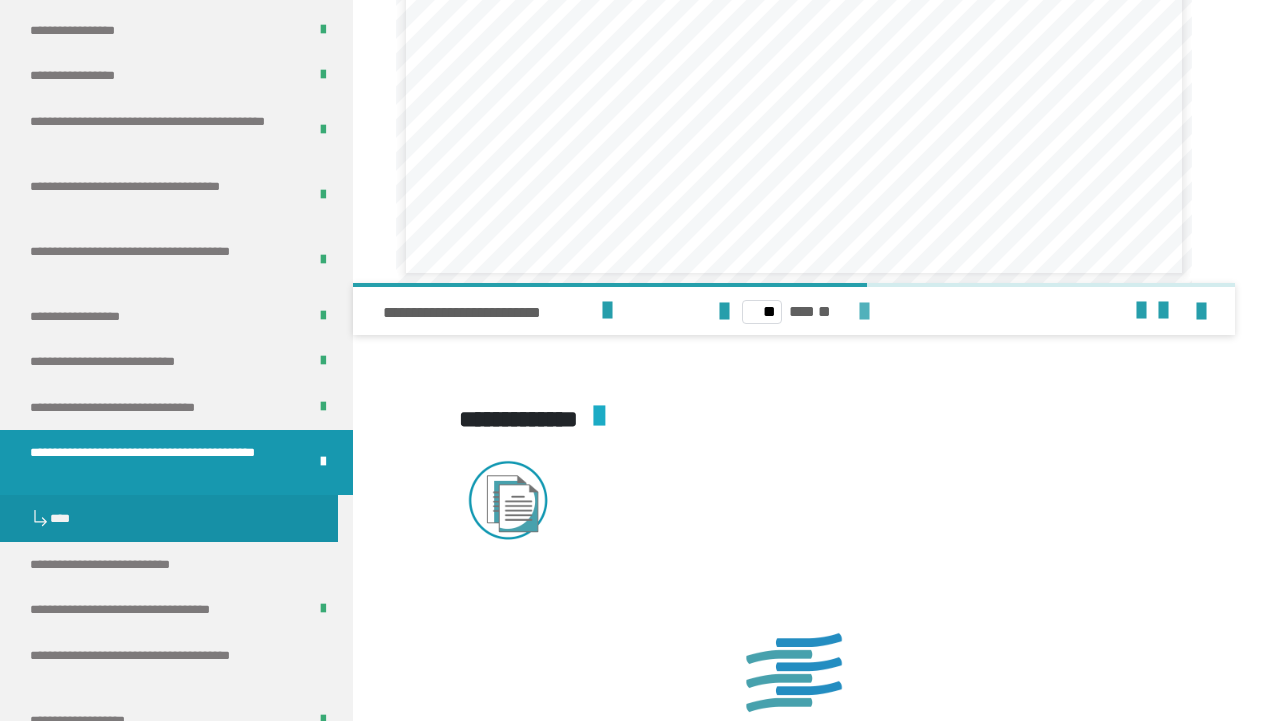 click at bounding box center [864, 312] 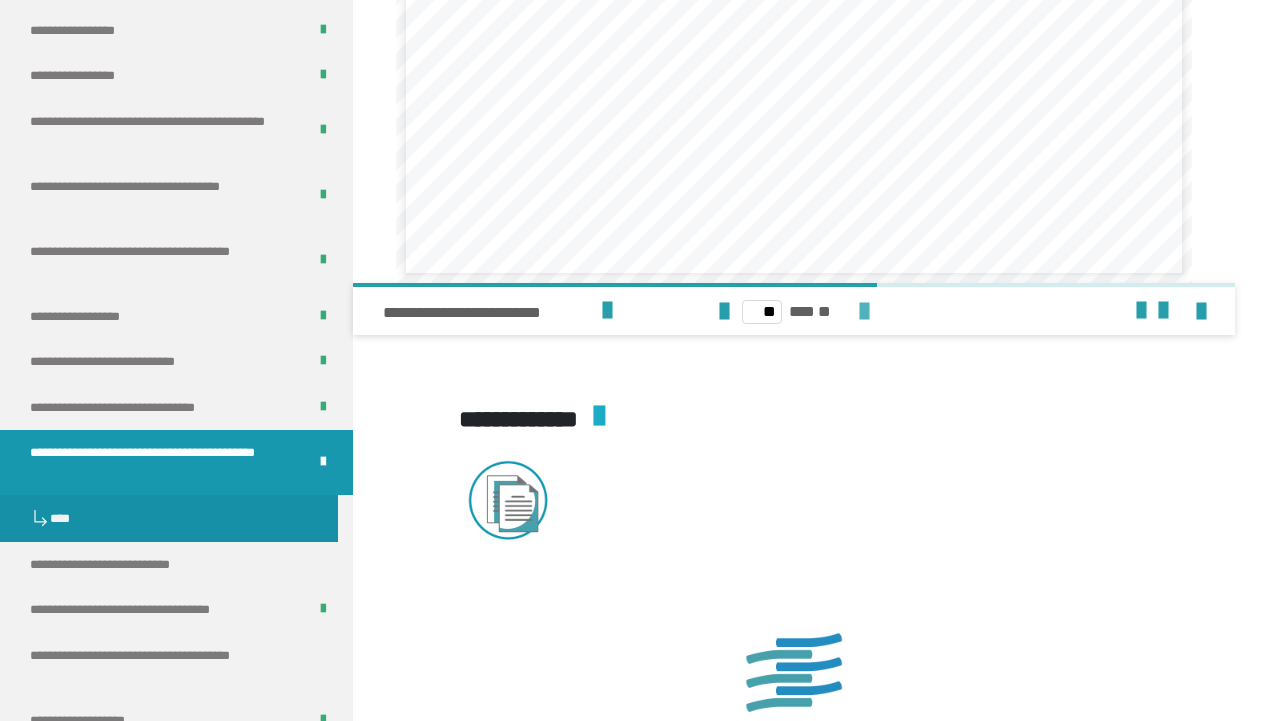 click at bounding box center [864, 312] 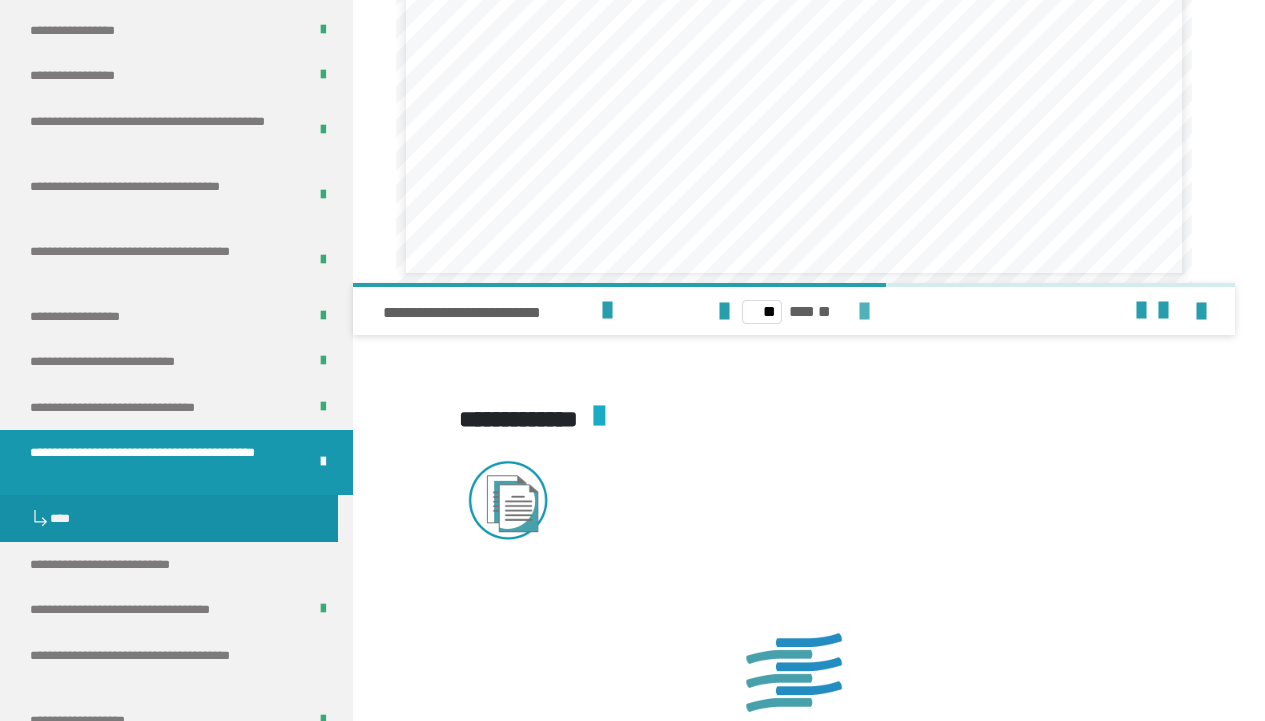 click at bounding box center (864, 312) 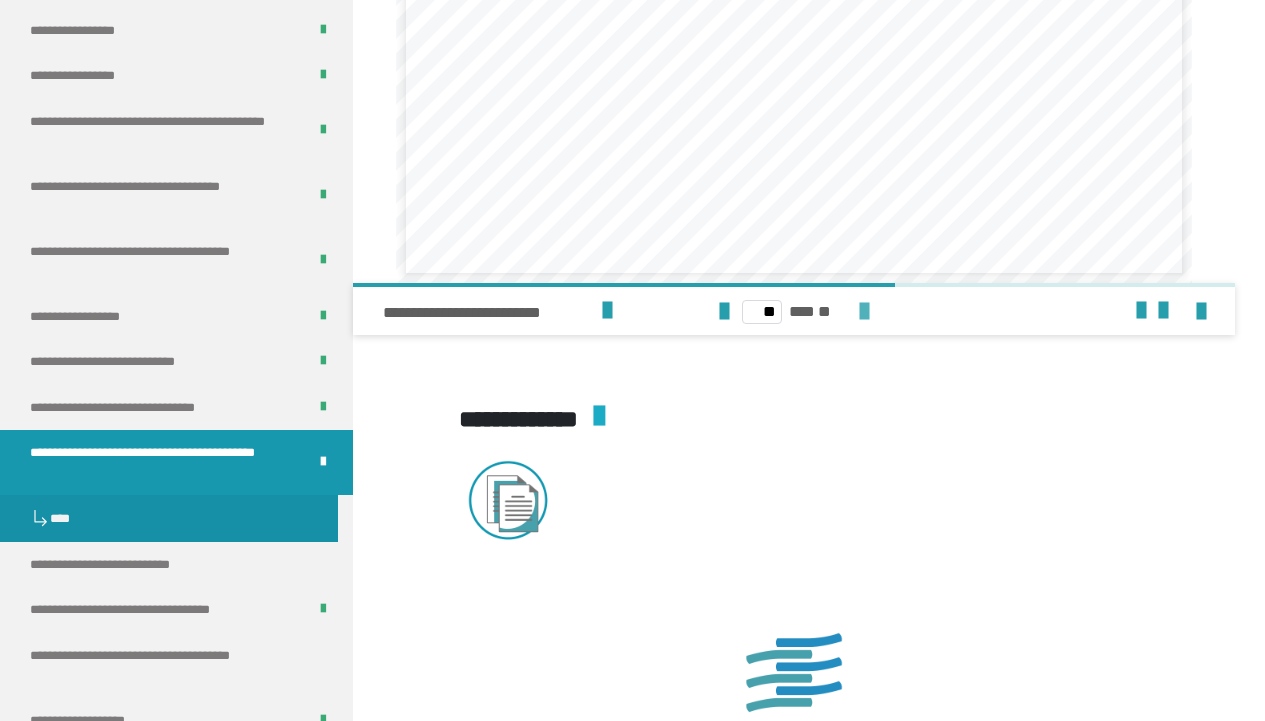 click at bounding box center [864, 312] 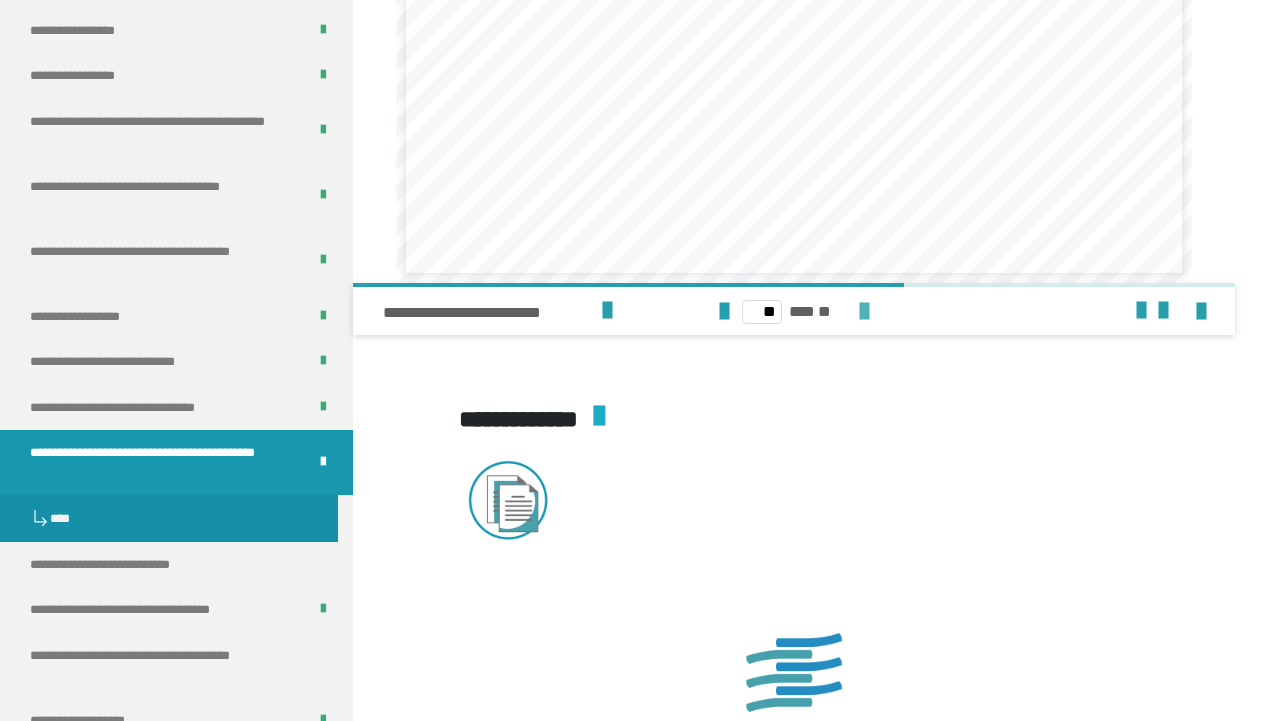 click at bounding box center [864, 312] 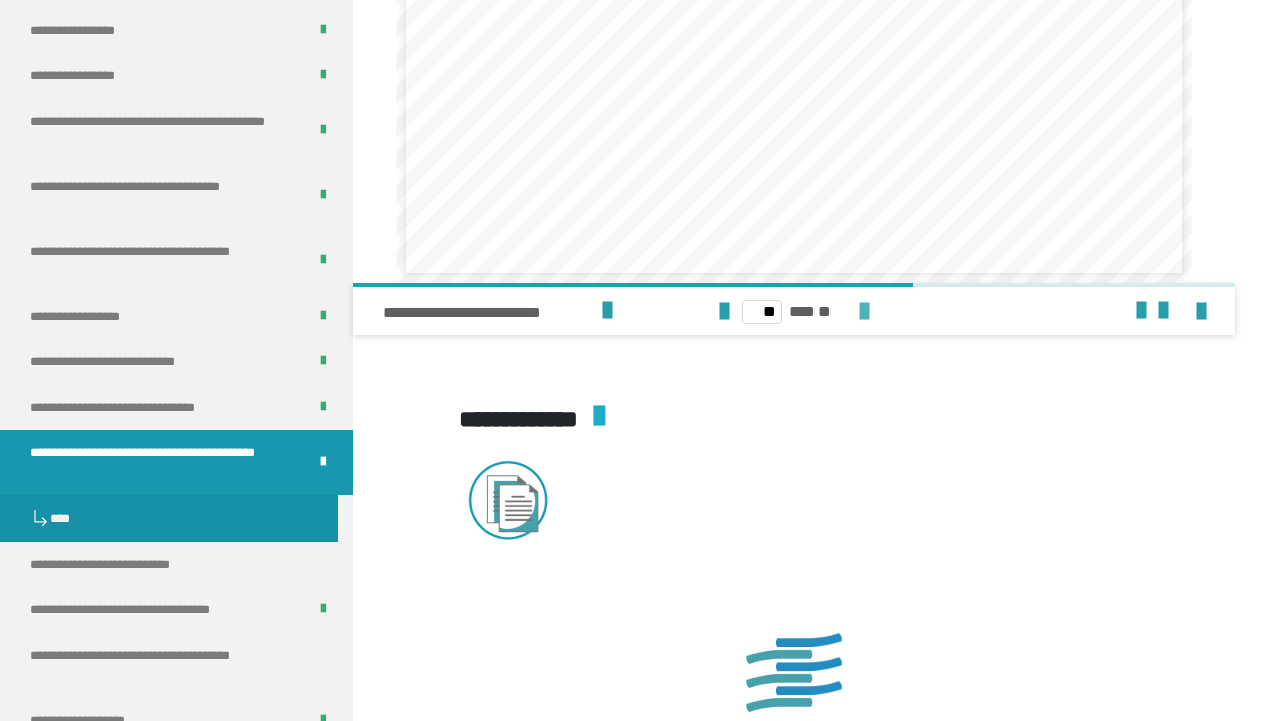 click at bounding box center (864, 312) 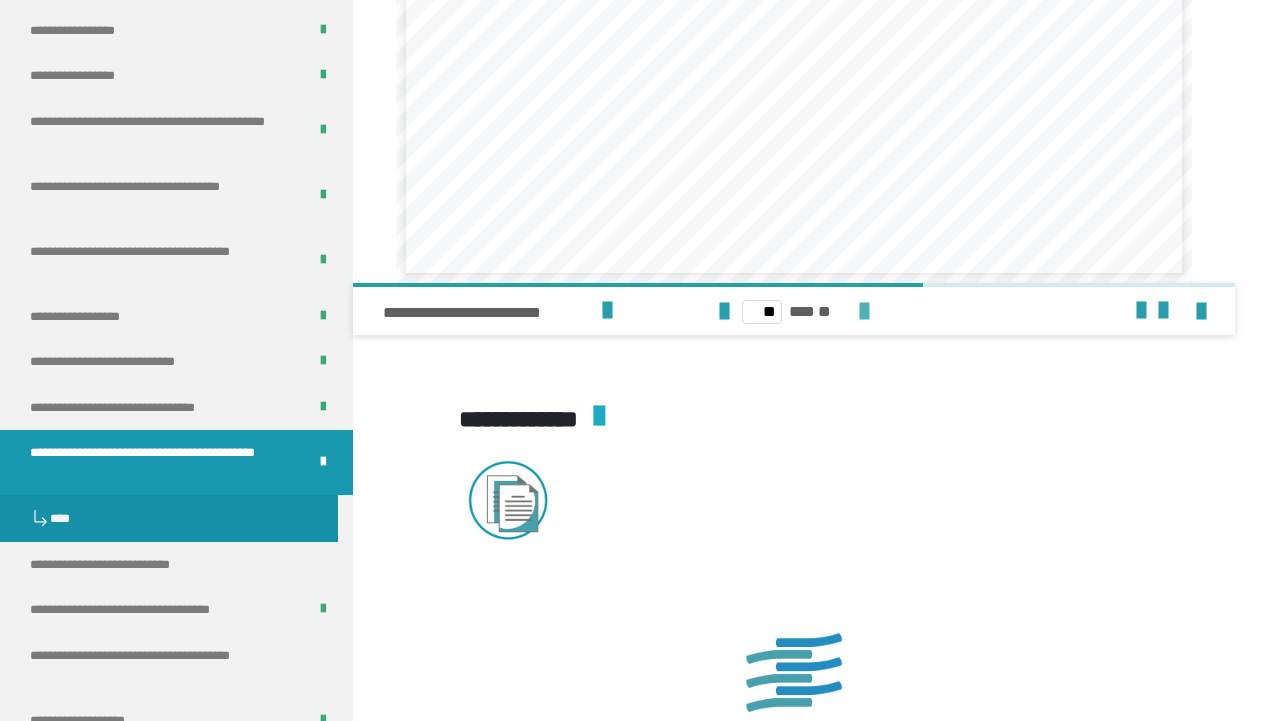 click at bounding box center (864, 312) 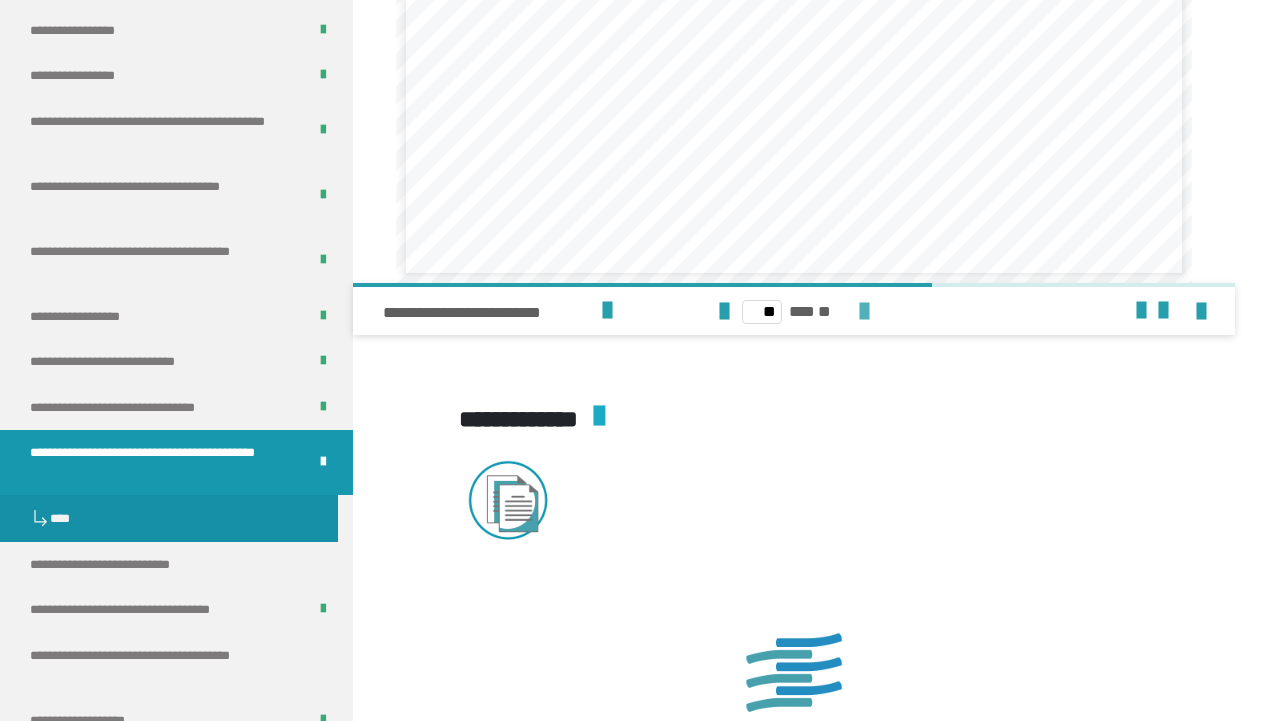 click at bounding box center [864, 312] 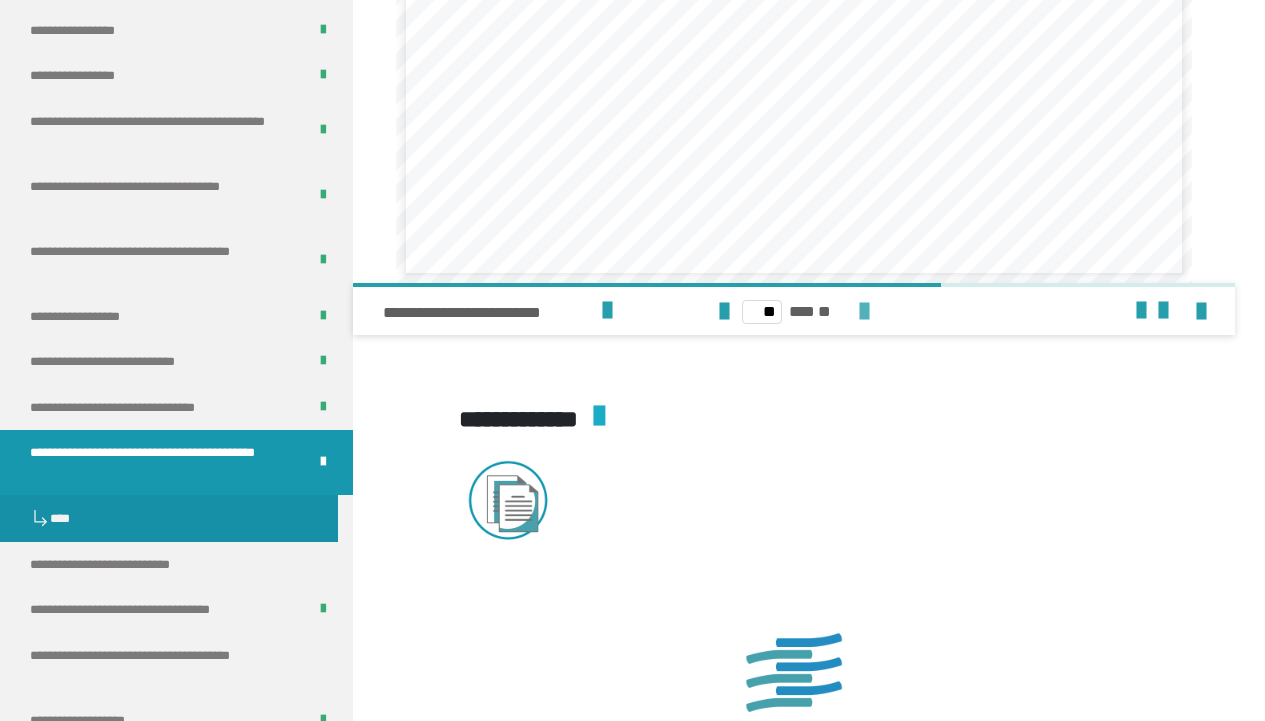 click at bounding box center [864, 312] 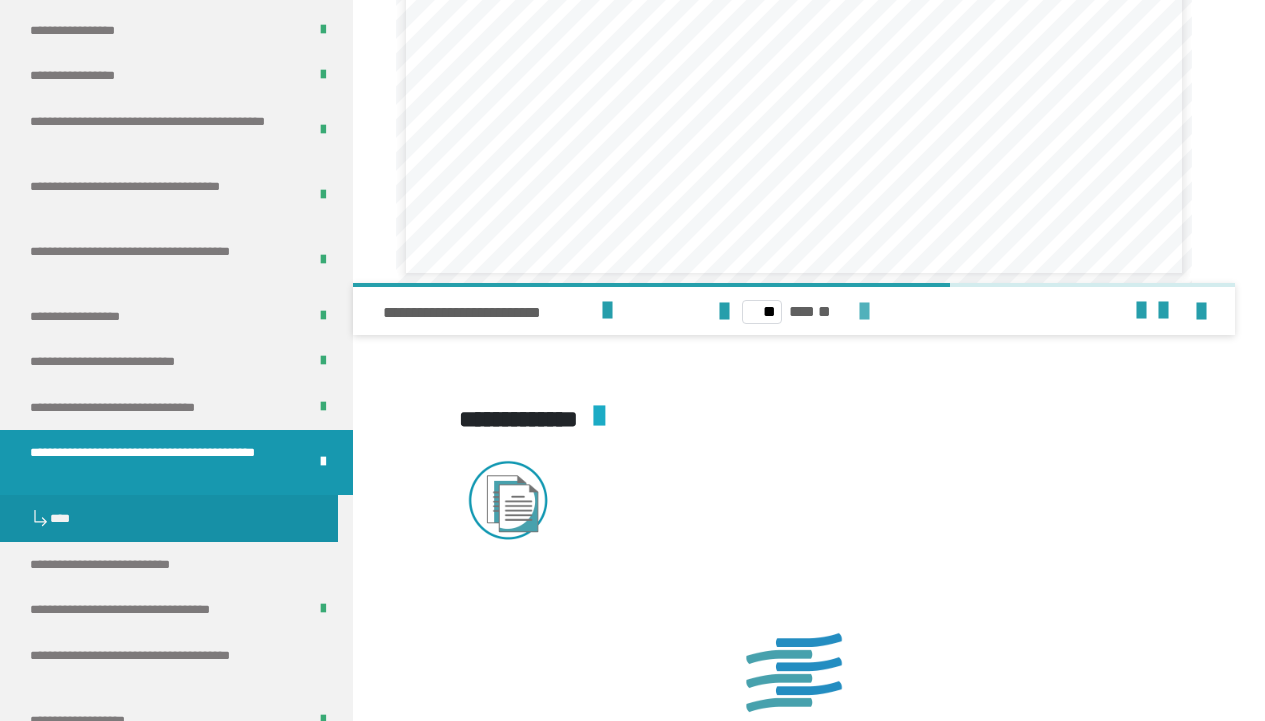click at bounding box center [864, 312] 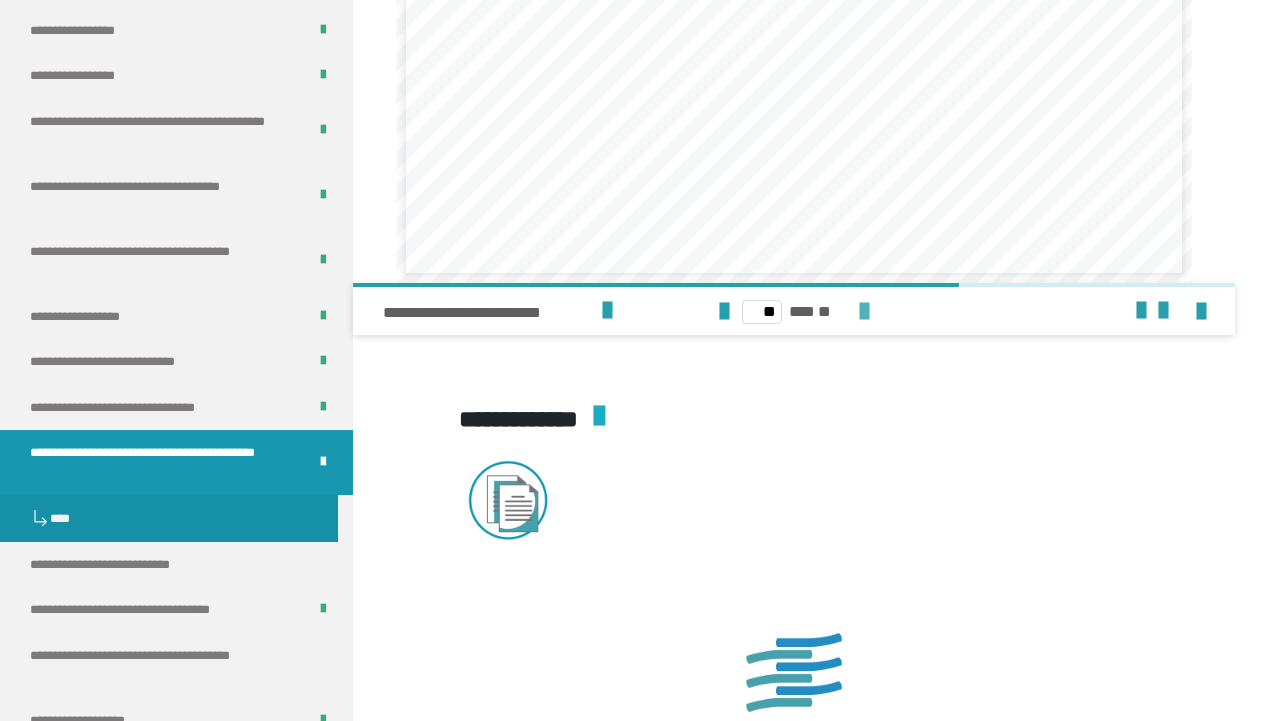 click at bounding box center (864, 312) 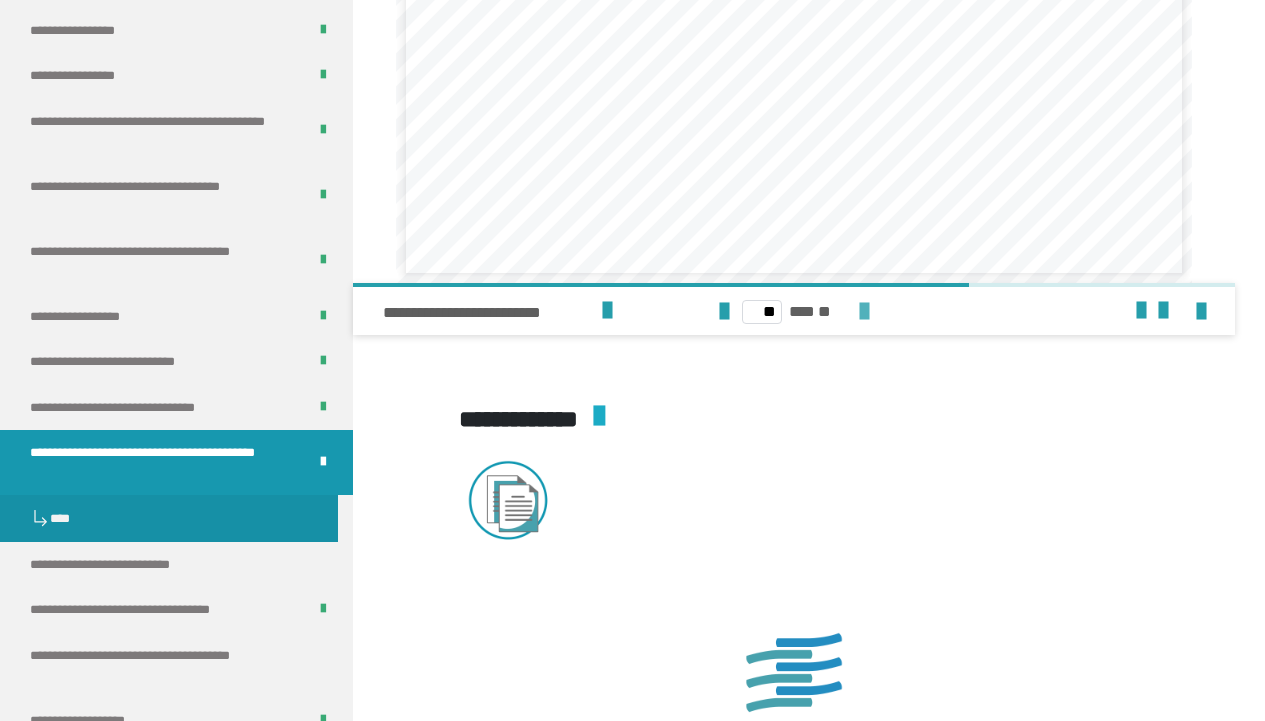 click at bounding box center [864, 312] 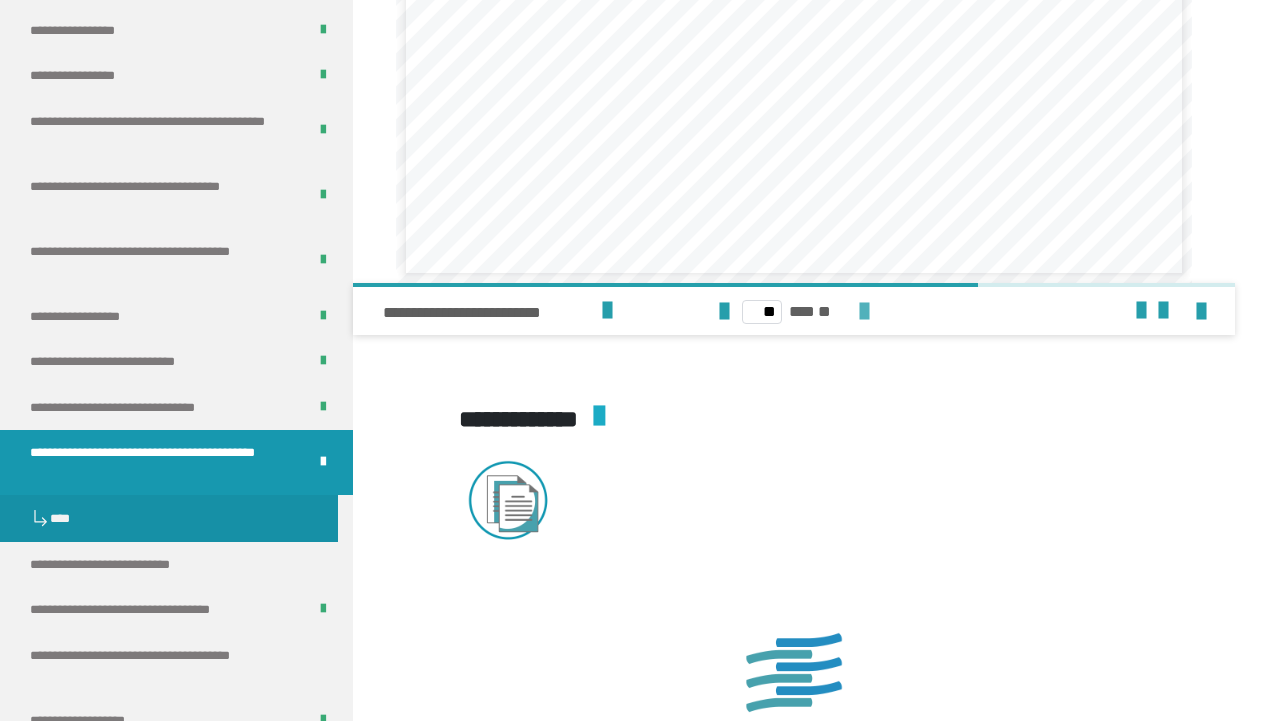 click at bounding box center [864, 312] 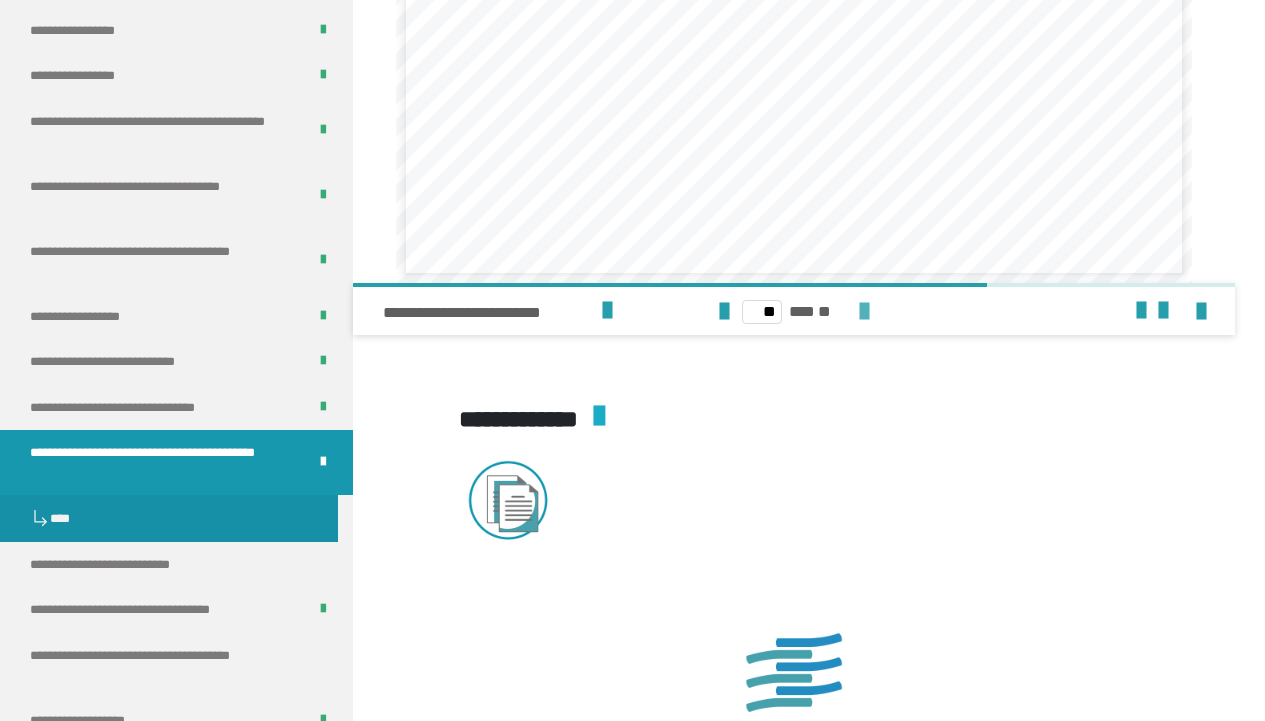 click at bounding box center (864, 312) 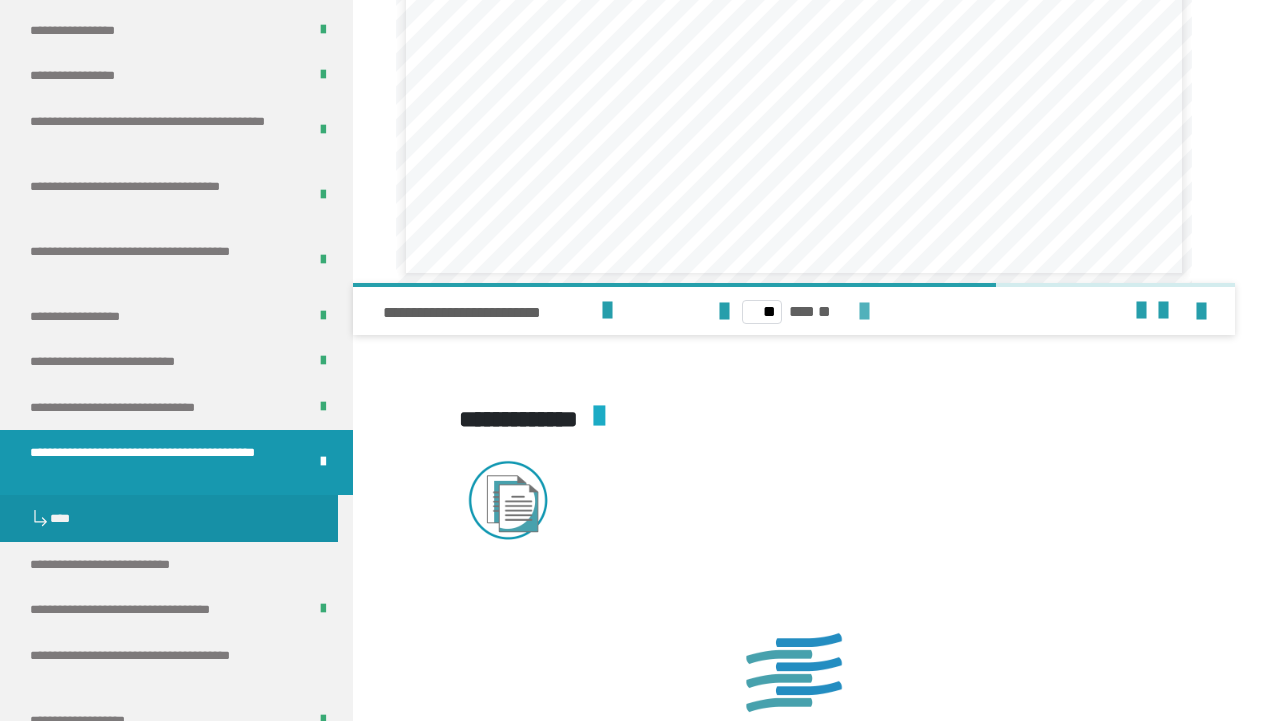 click at bounding box center [864, 312] 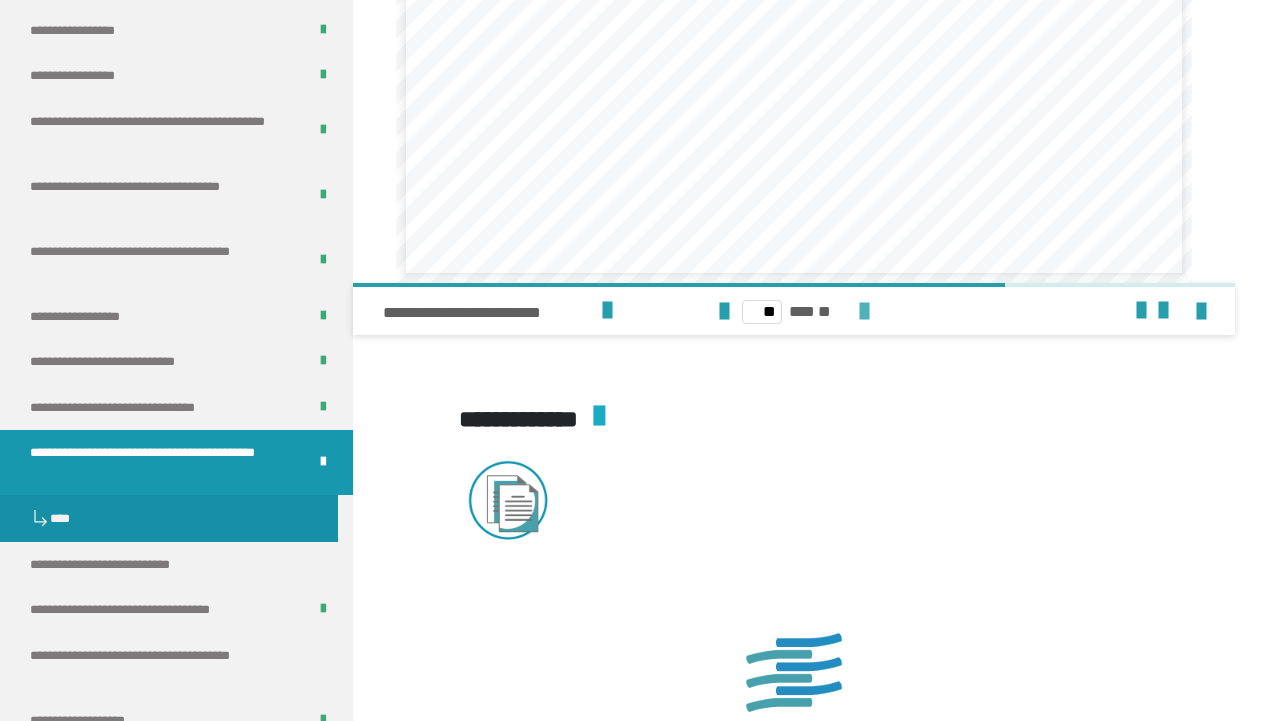 click at bounding box center (864, 312) 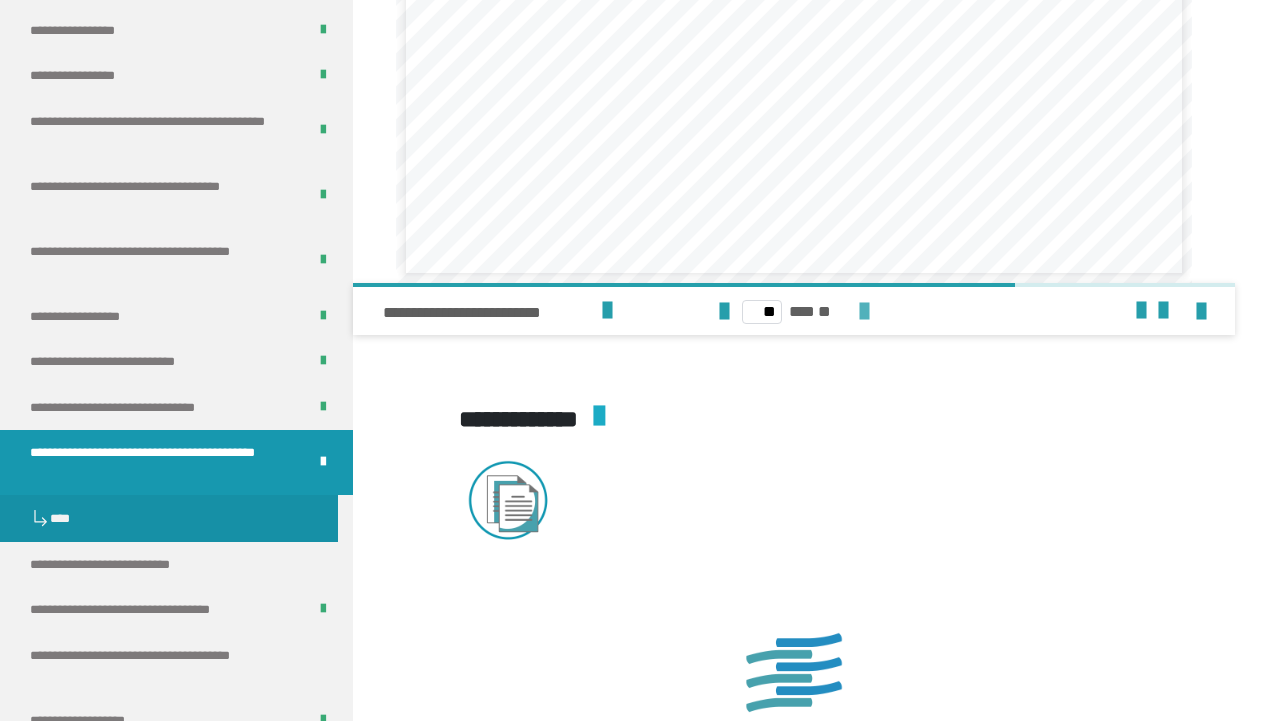 click at bounding box center (864, 312) 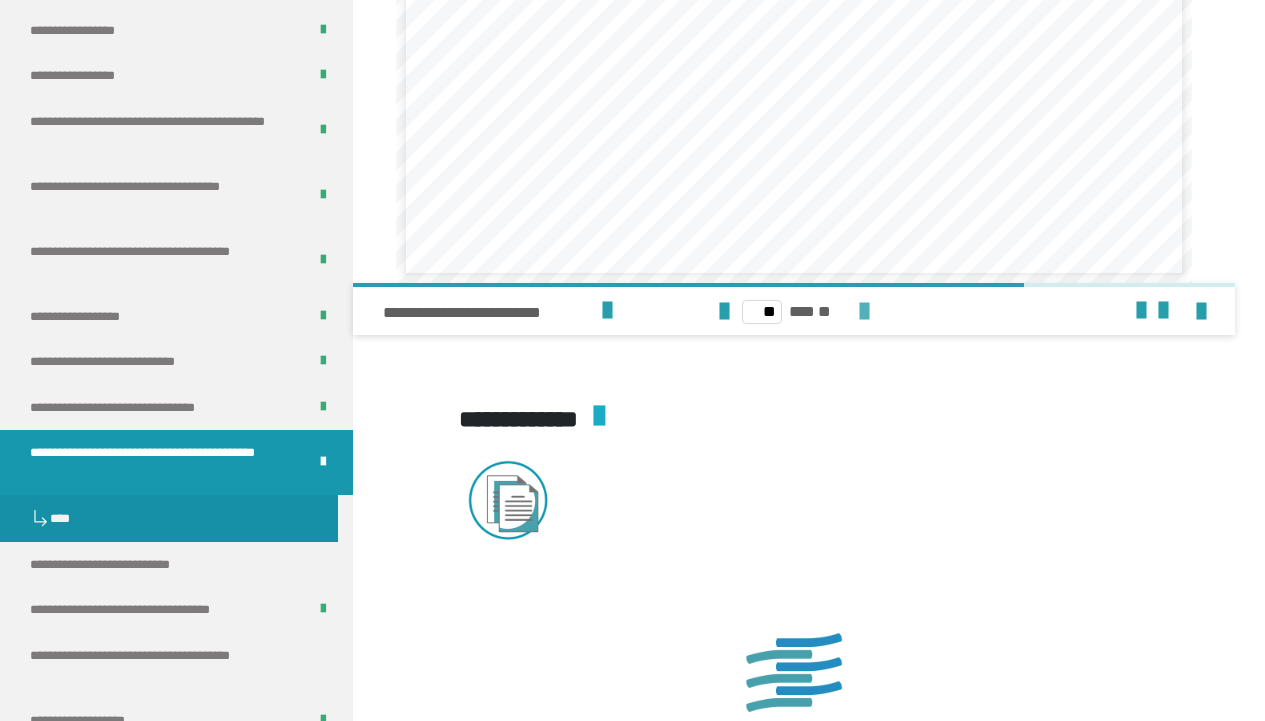 click at bounding box center (864, 312) 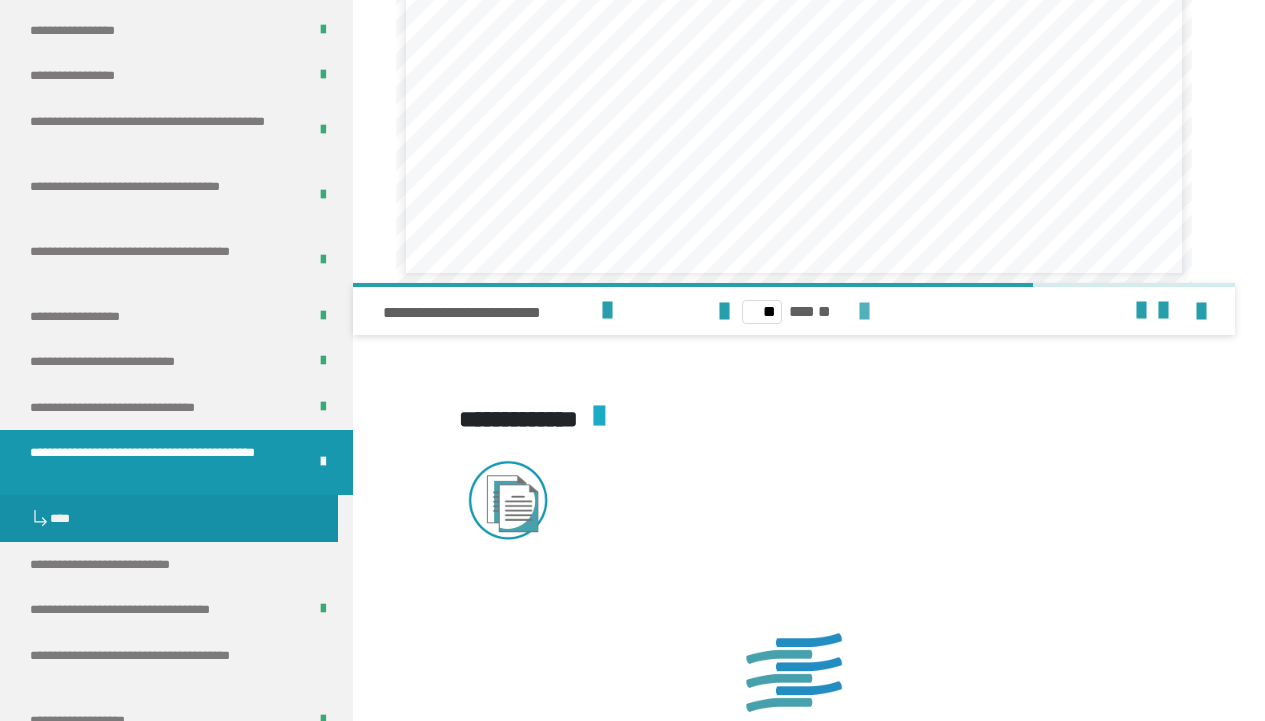 click at bounding box center (864, 312) 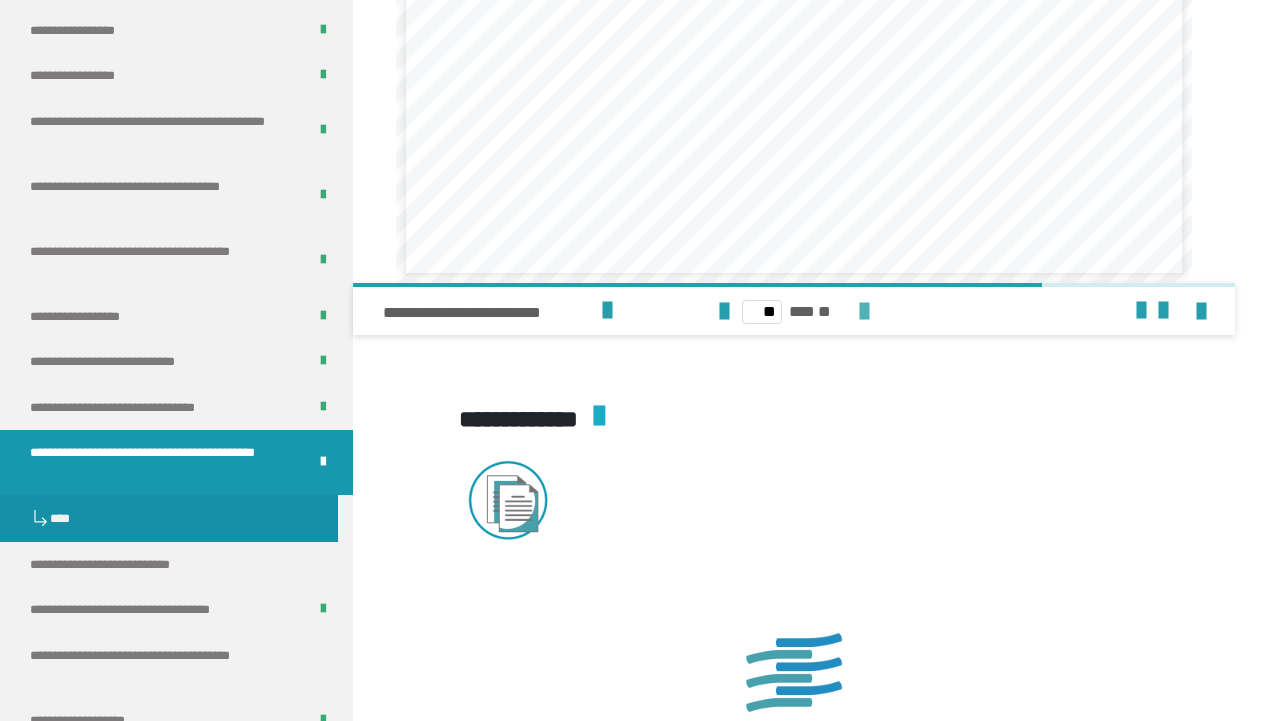 click at bounding box center (864, 312) 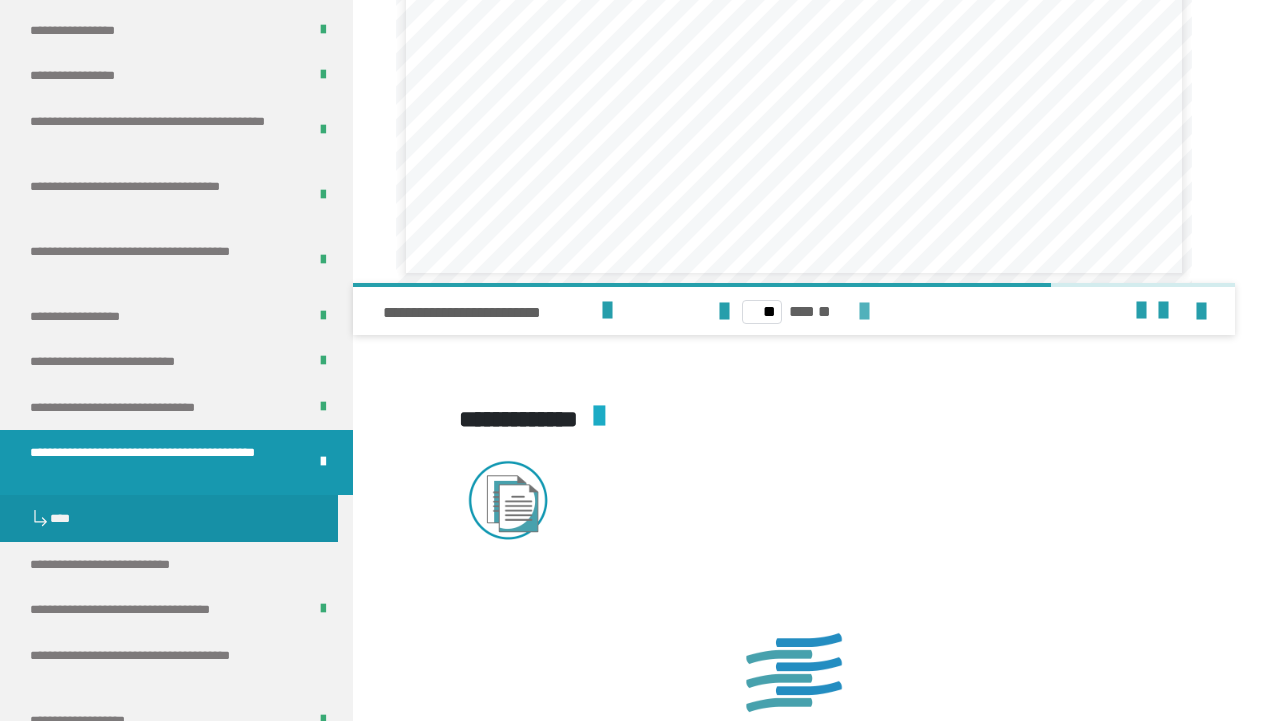 click at bounding box center (864, 312) 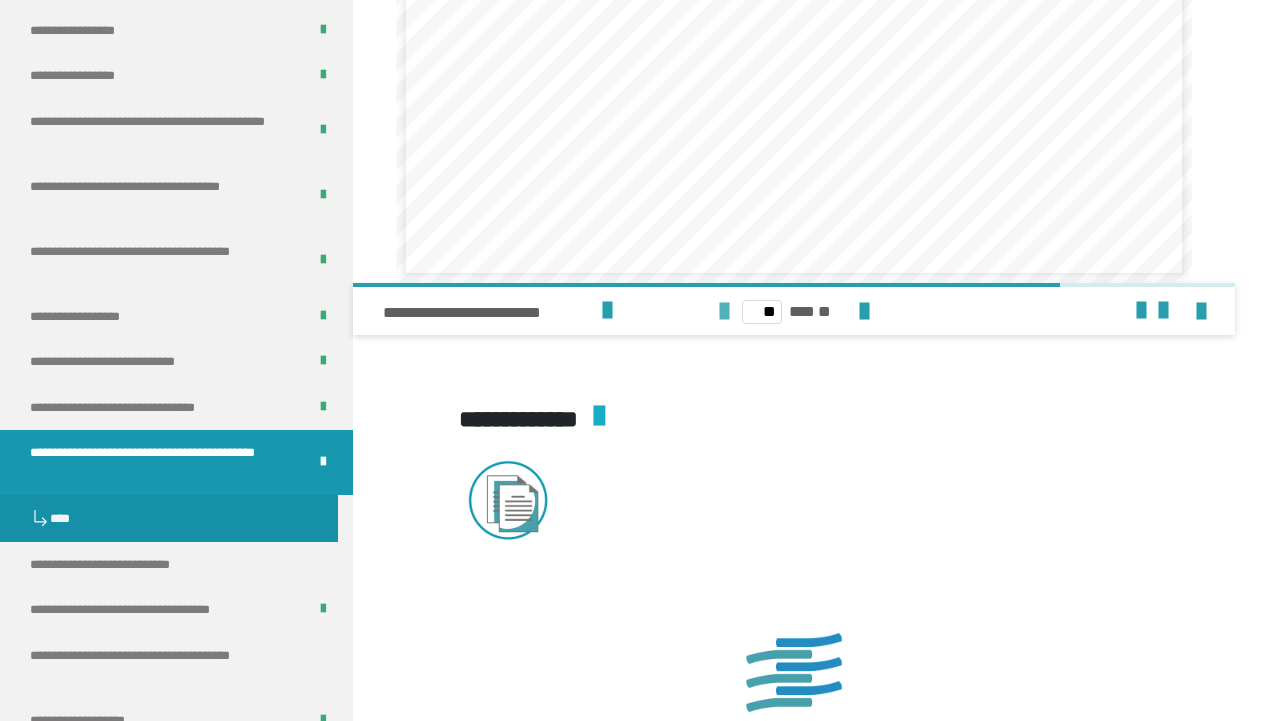 click at bounding box center (724, 312) 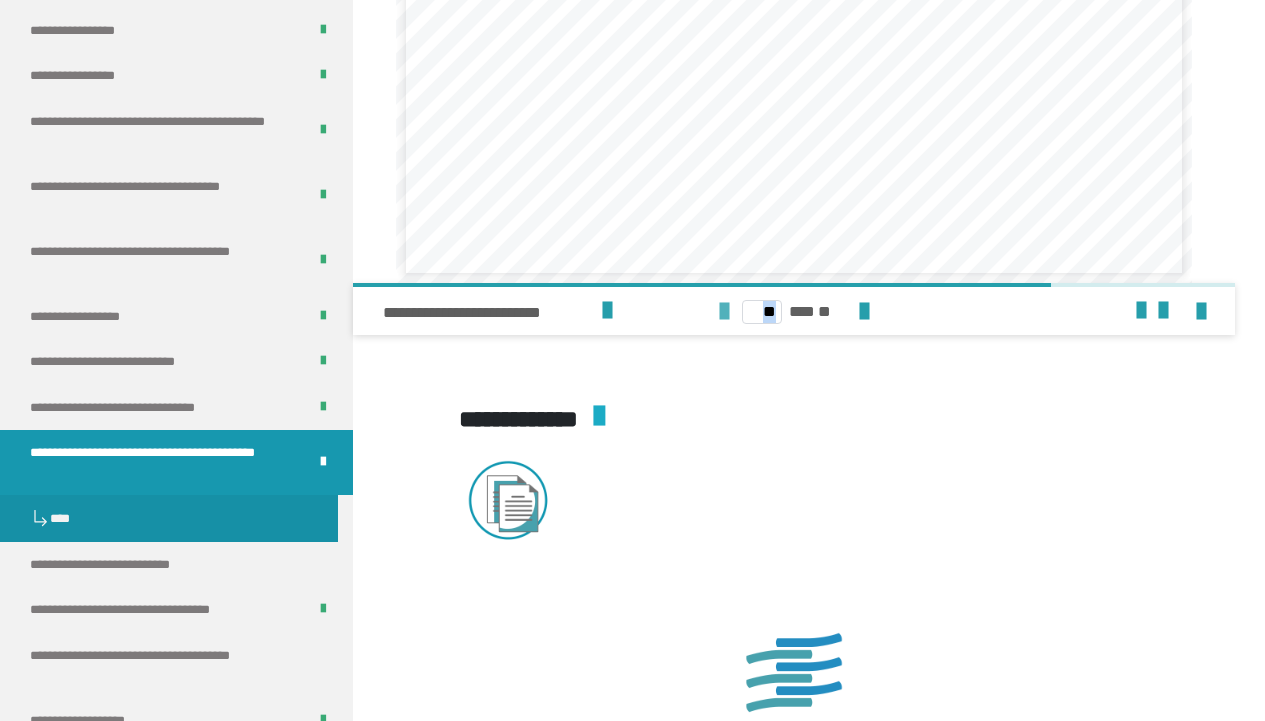 click at bounding box center (724, 312) 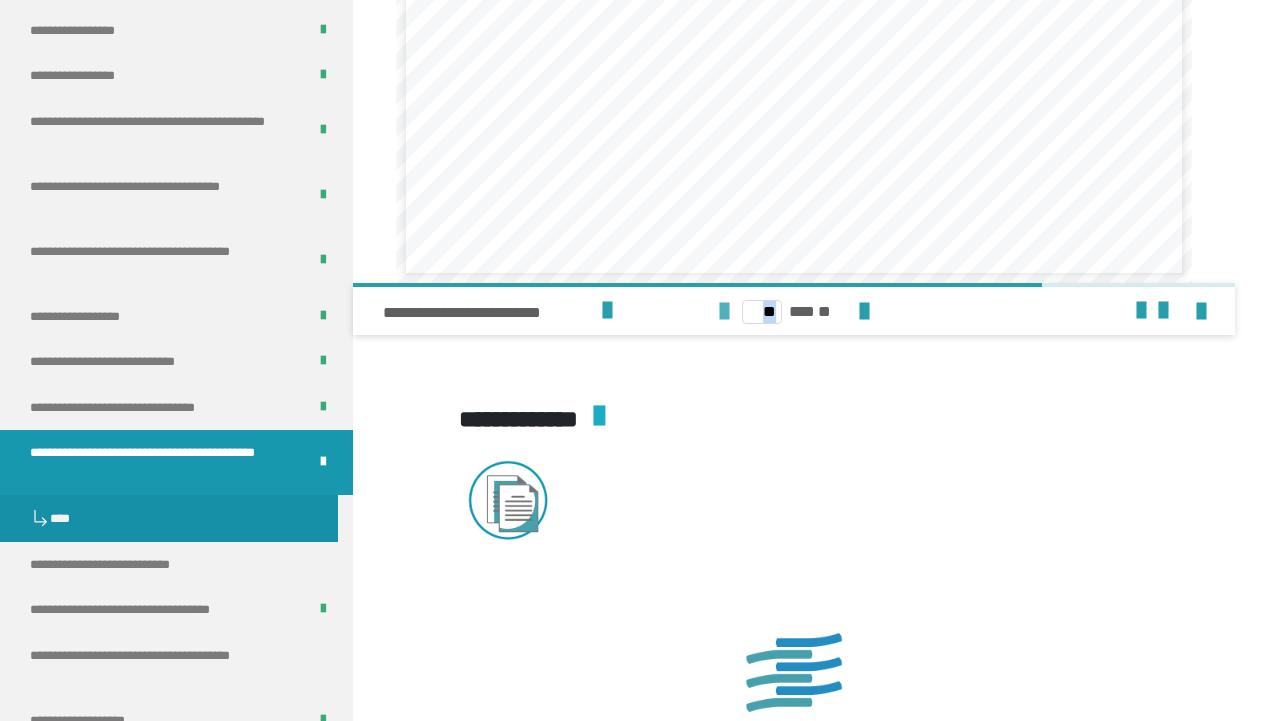 click at bounding box center (724, 312) 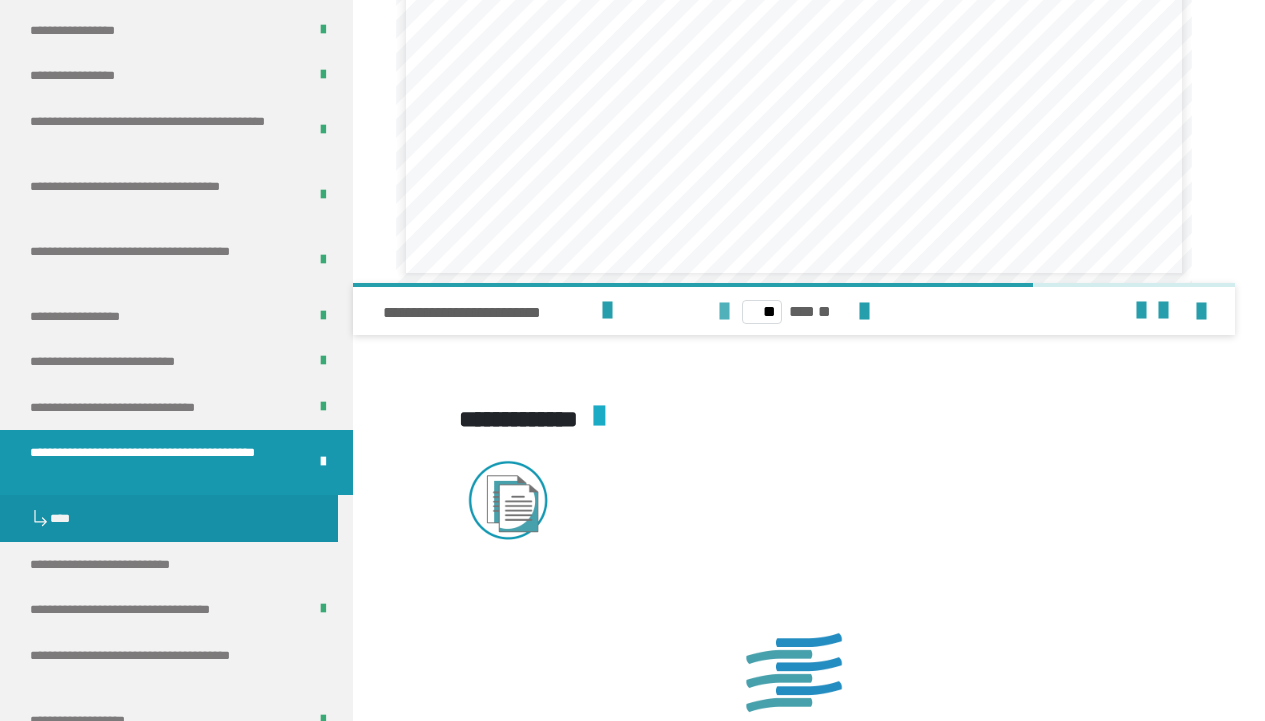 click at bounding box center [724, 312] 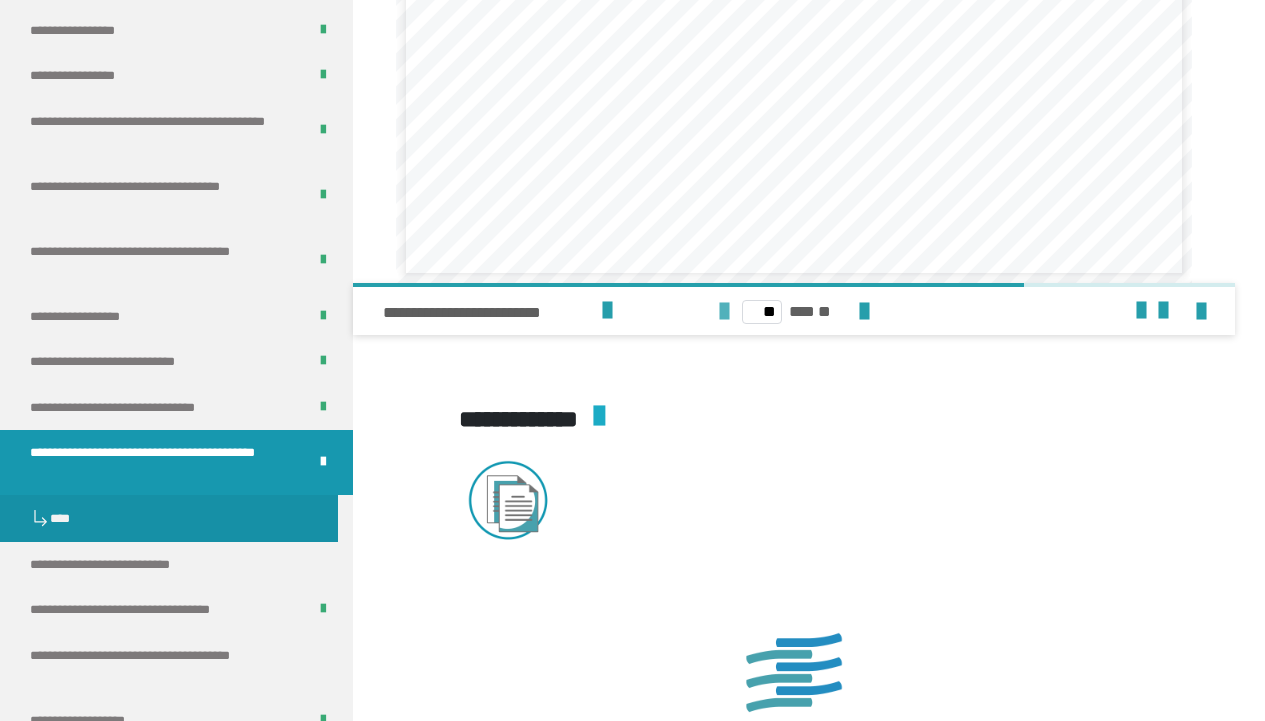 click at bounding box center (724, 312) 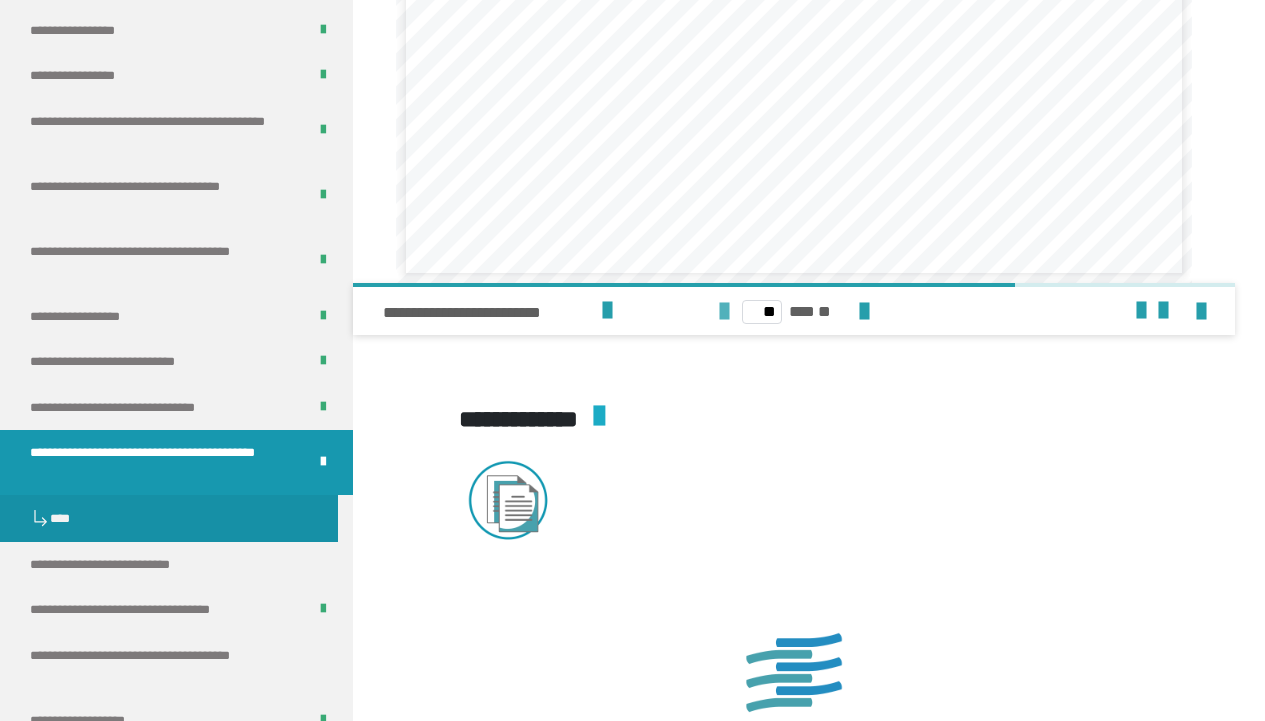 click at bounding box center [724, 312] 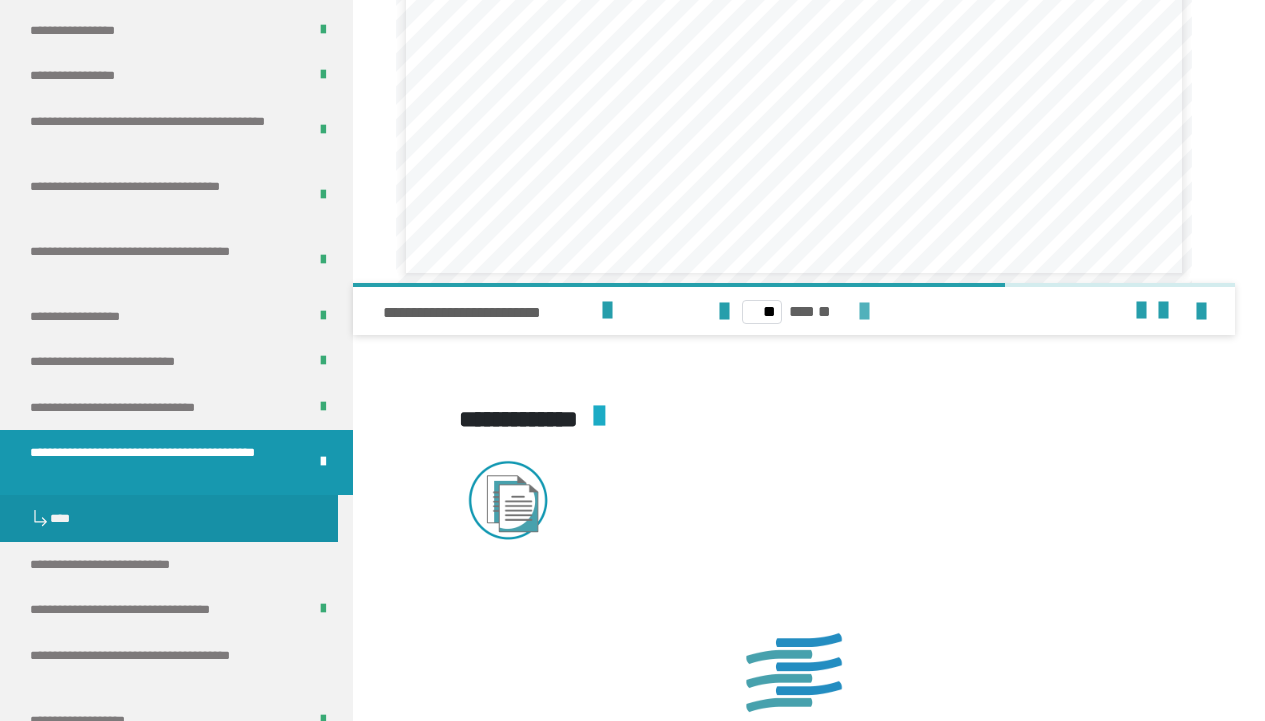 click at bounding box center [864, 312] 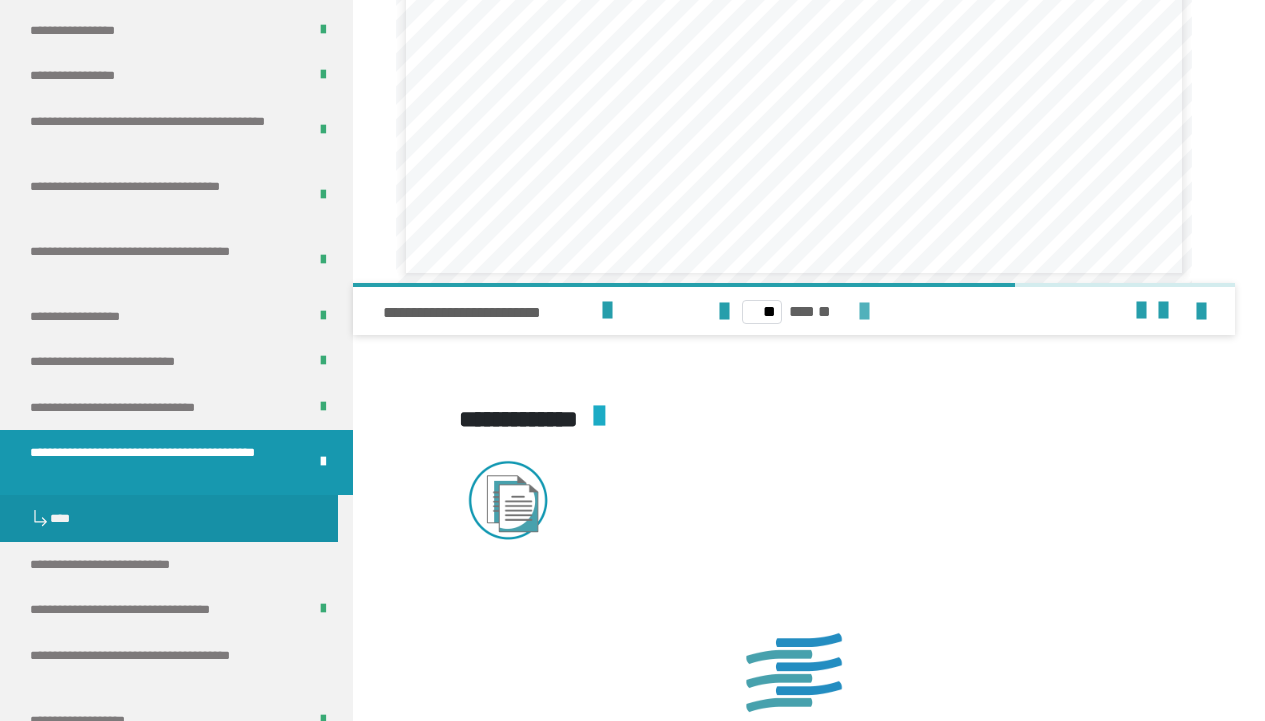 click at bounding box center [864, 312] 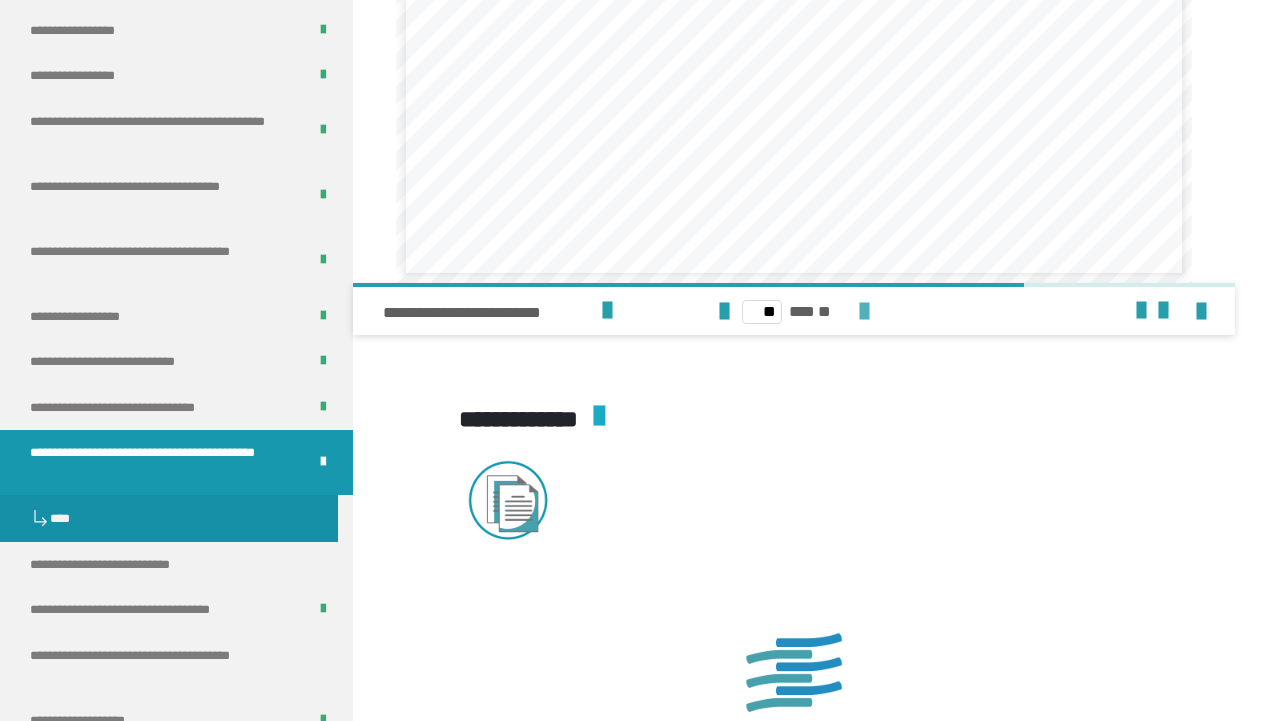 click at bounding box center (864, 312) 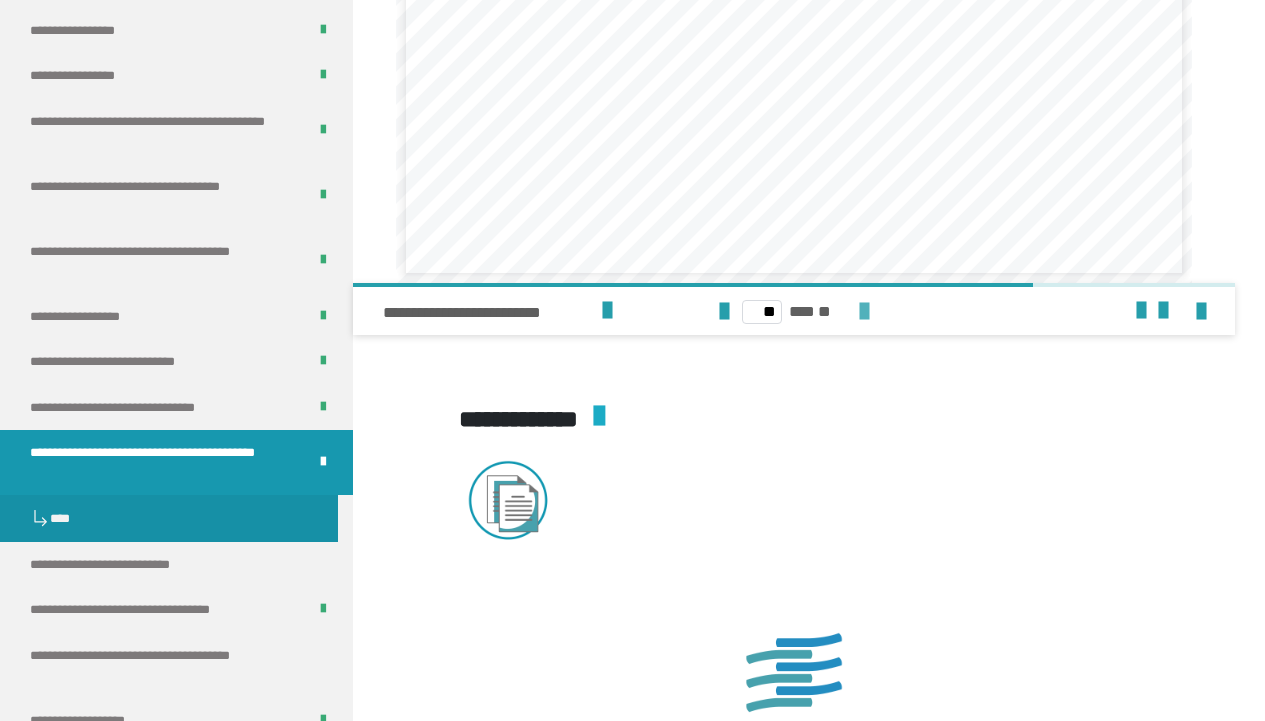 click at bounding box center (864, 312) 